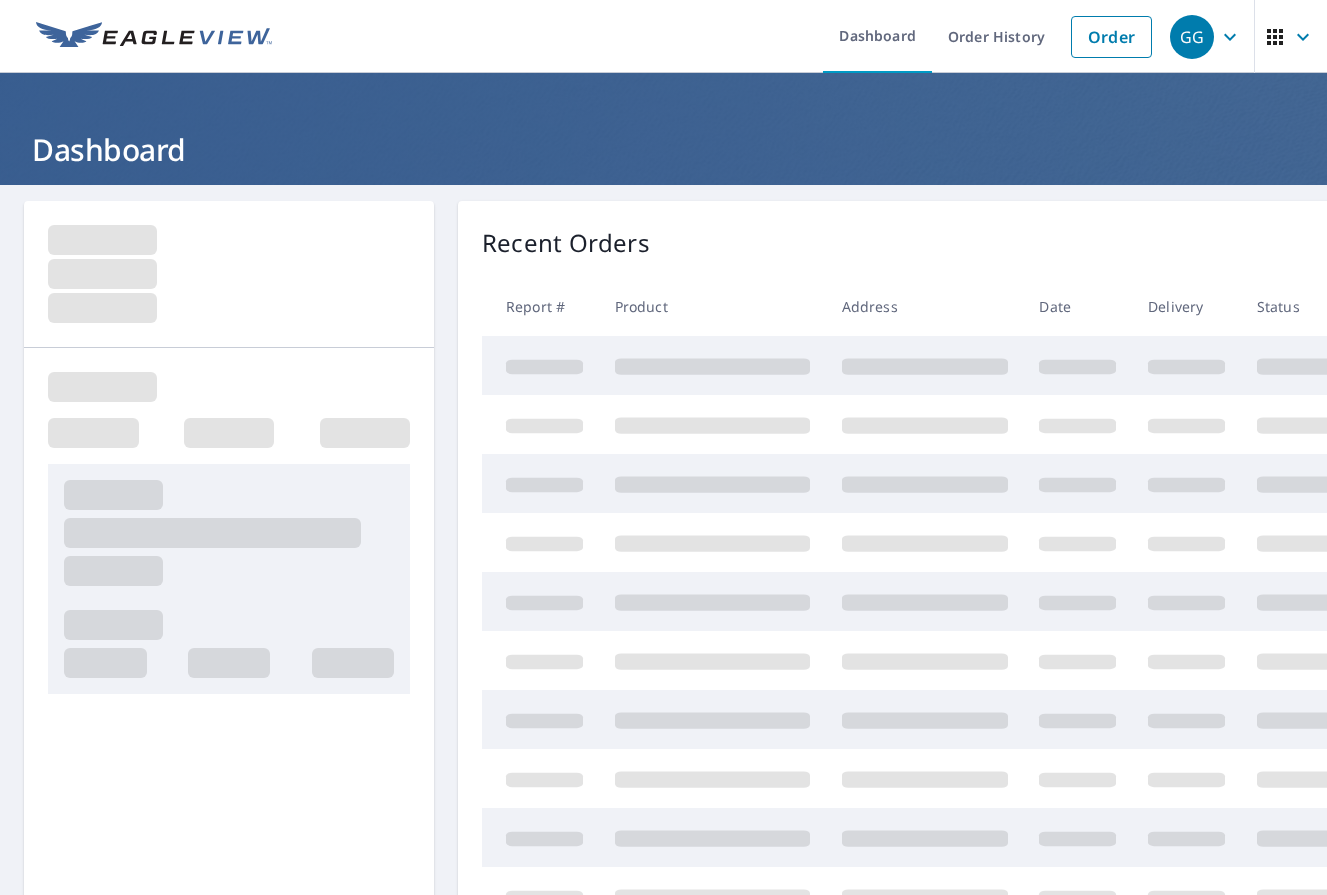 scroll, scrollTop: 0, scrollLeft: 0, axis: both 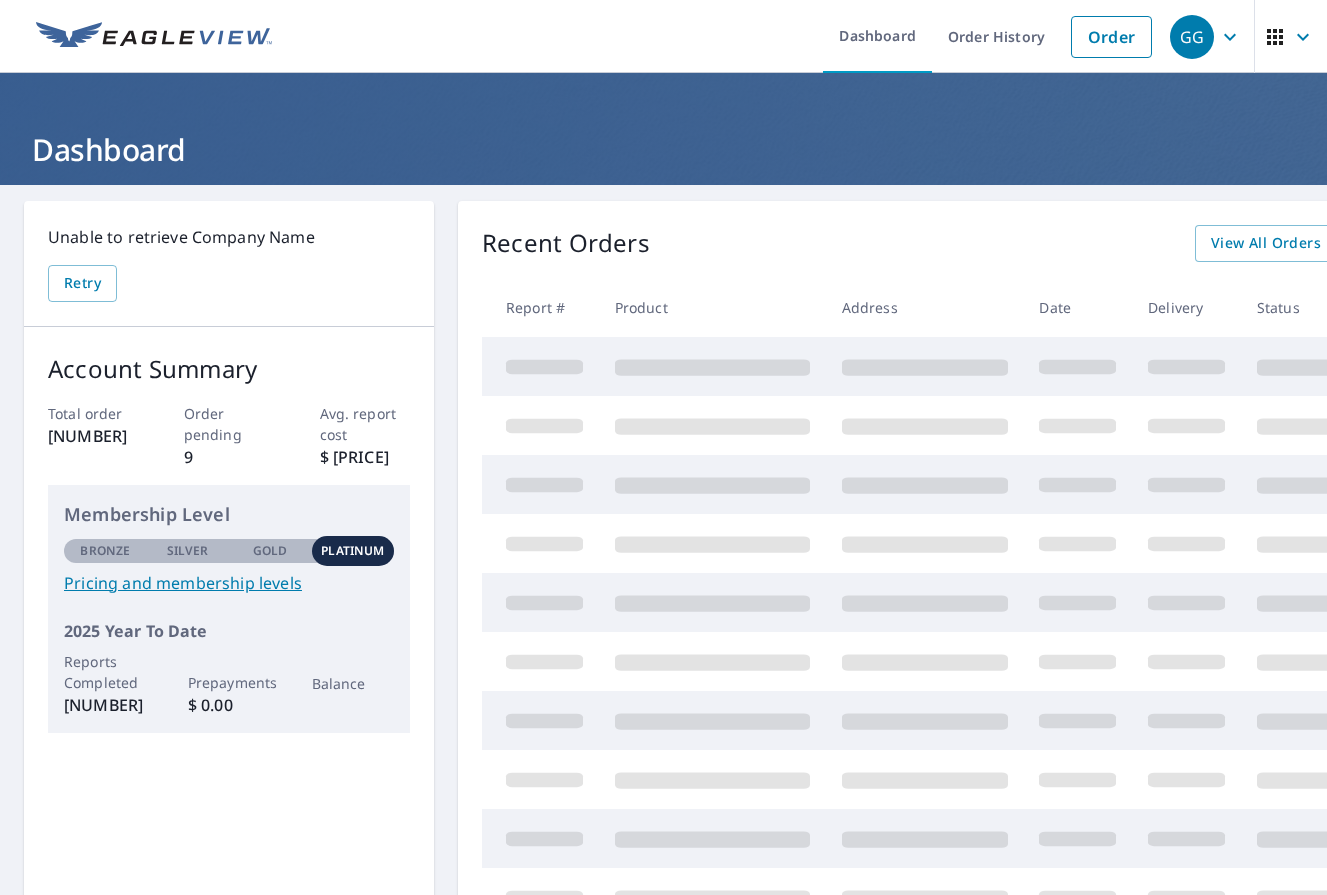 click on "Order History" at bounding box center [996, 36] 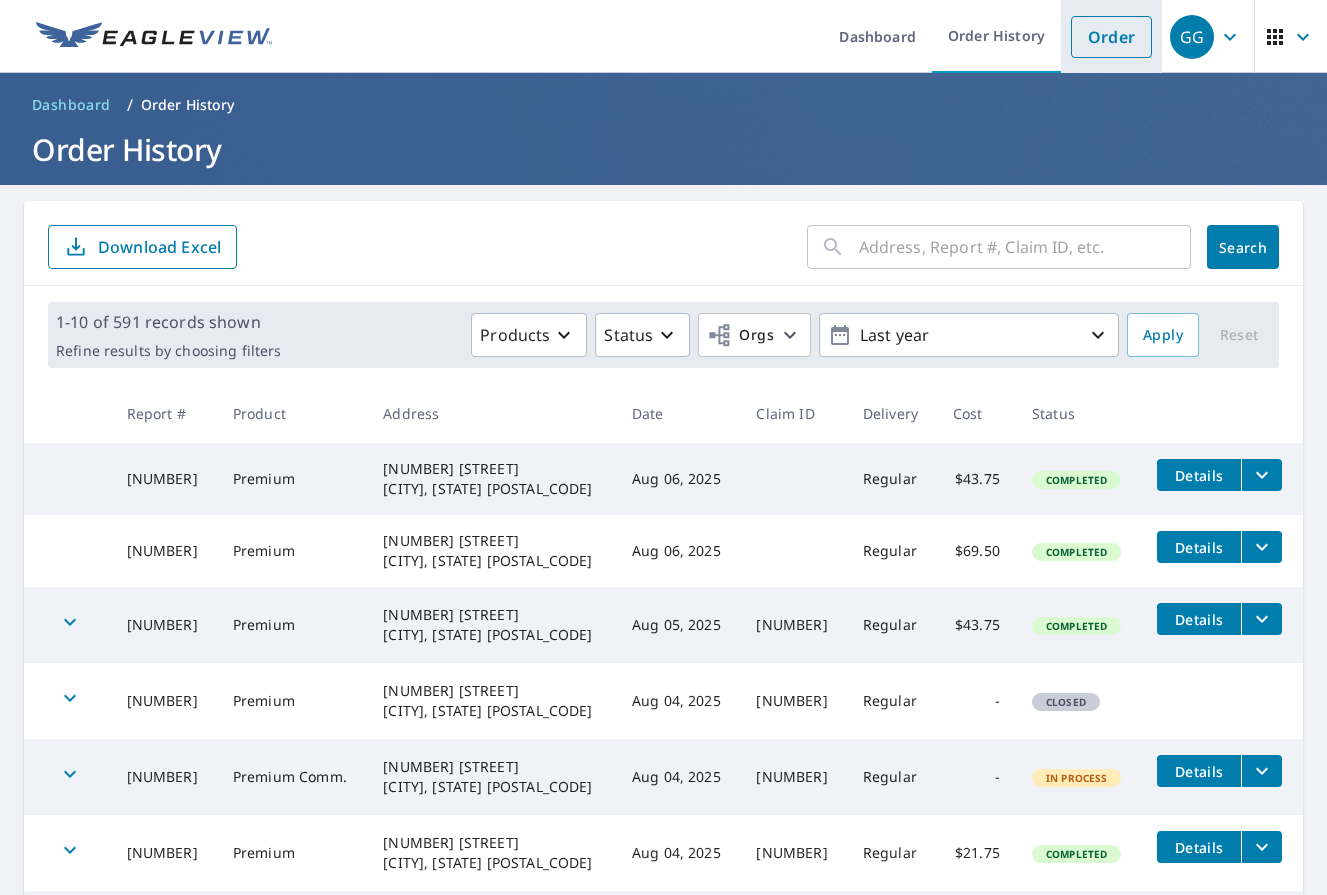 click on "Order" at bounding box center [1111, 37] 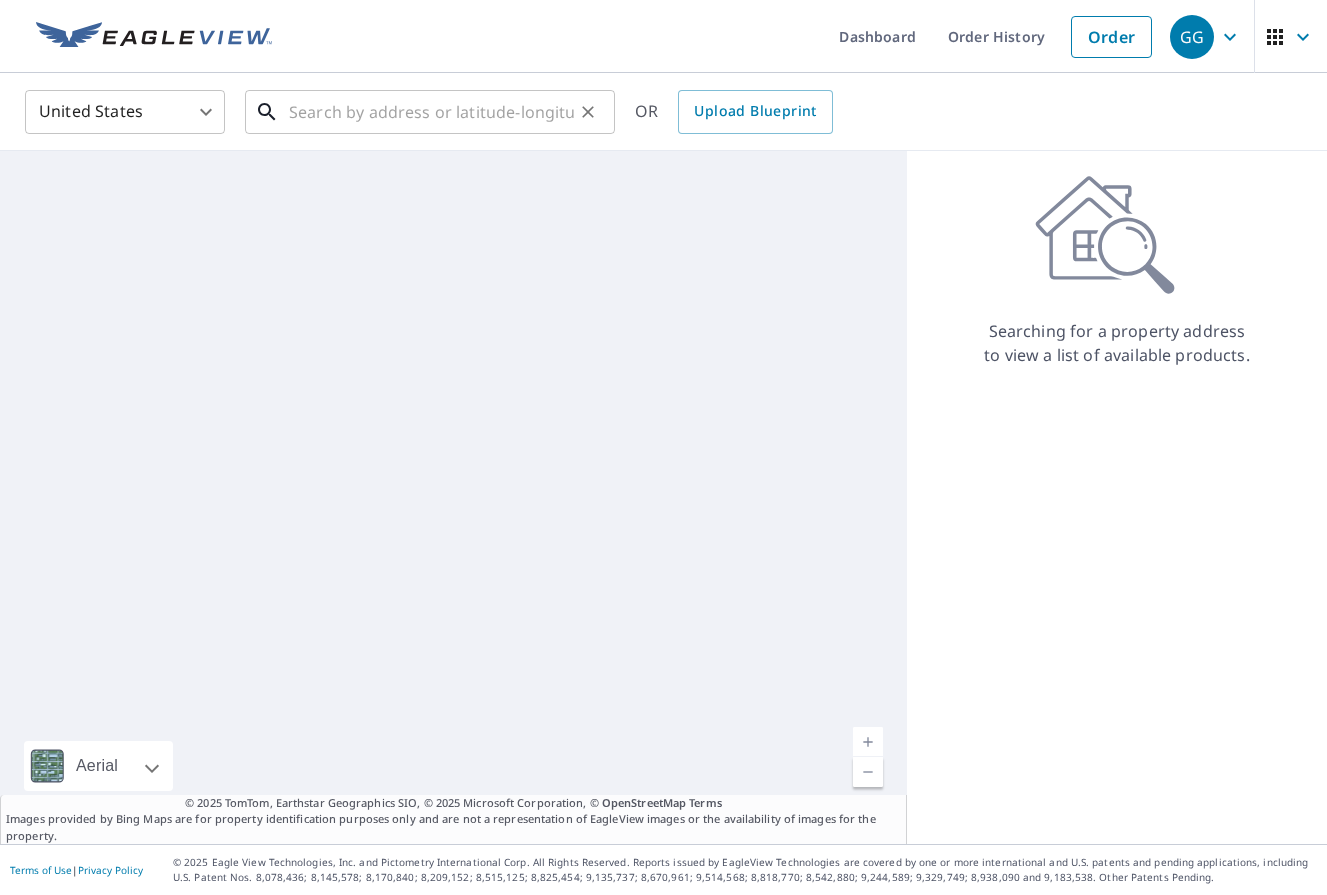 click at bounding box center (431, 112) 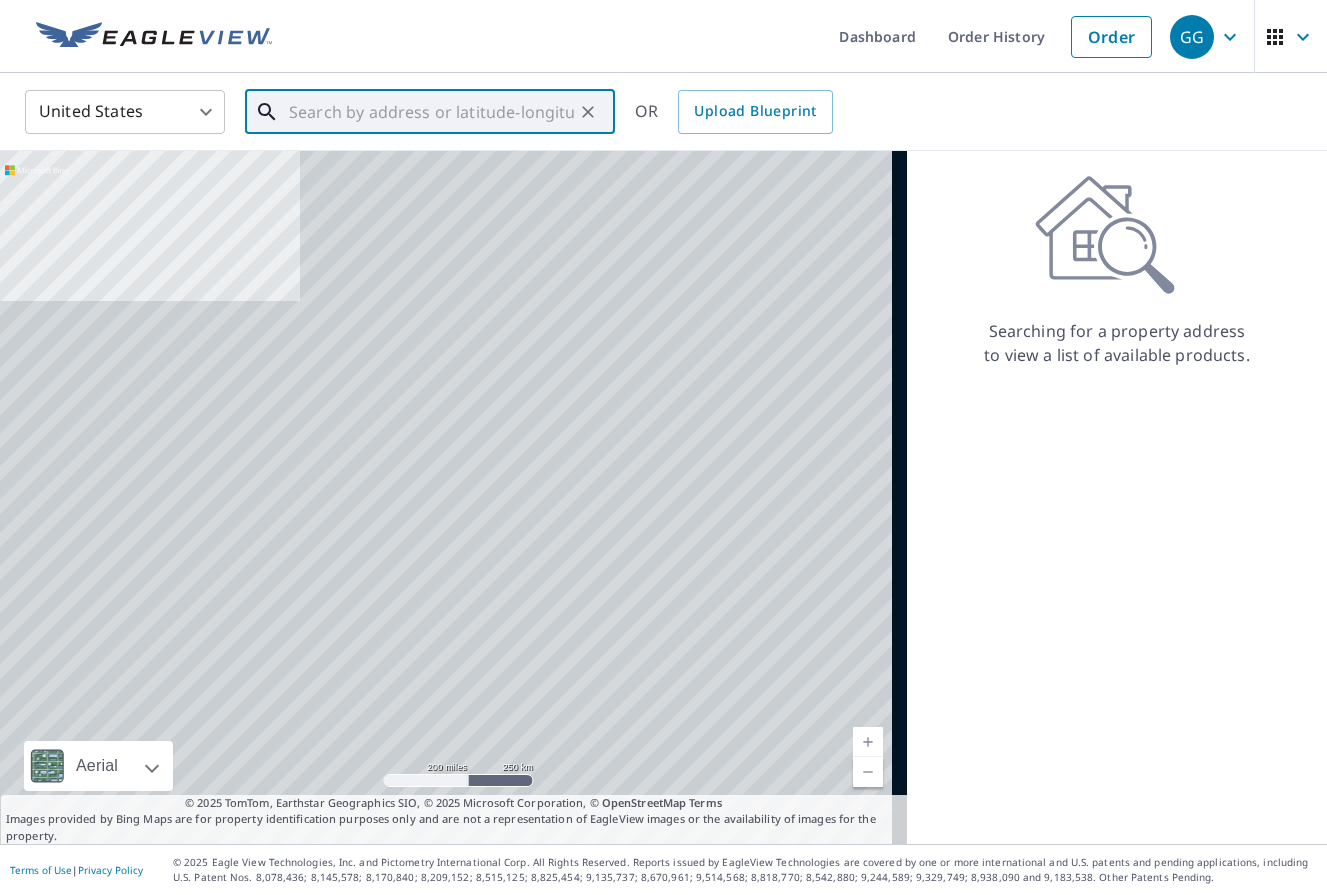 paste on "[NUMBER] [STREET]" 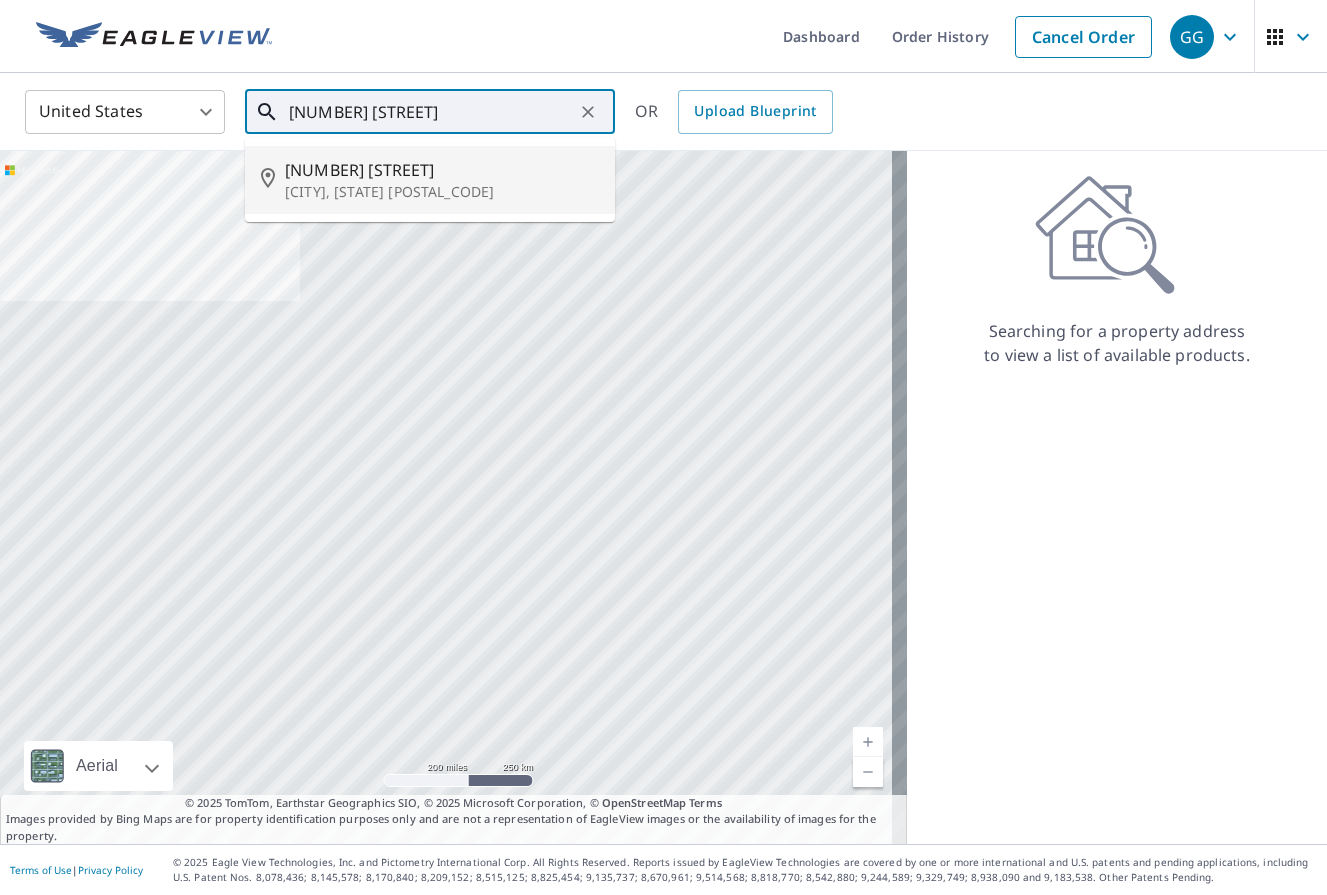 click on "[NUMBER] [STREET]" at bounding box center (442, 170) 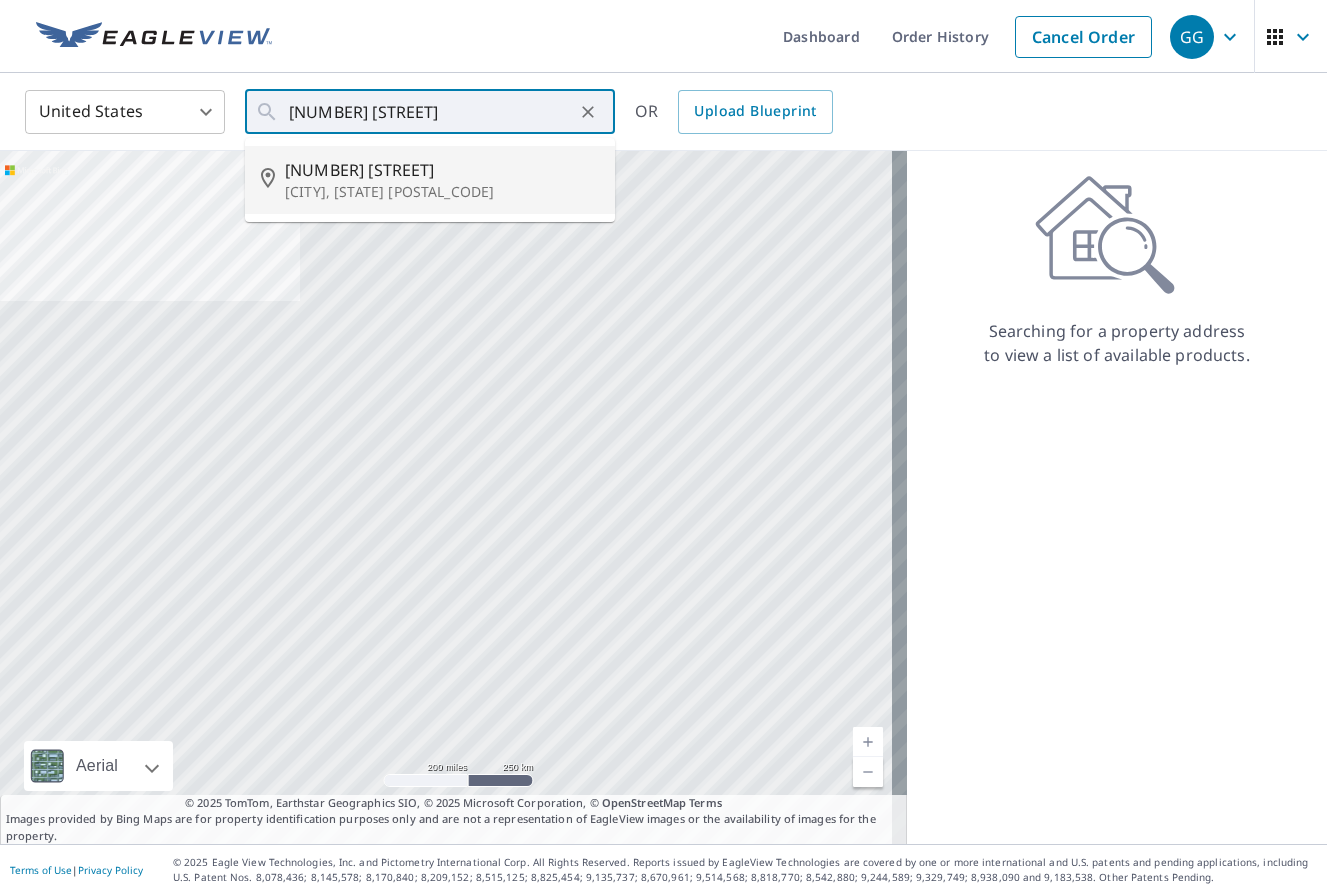 type on "[NUMBER] [STREET] [CITY], [STATE] [POSTAL_CODE]" 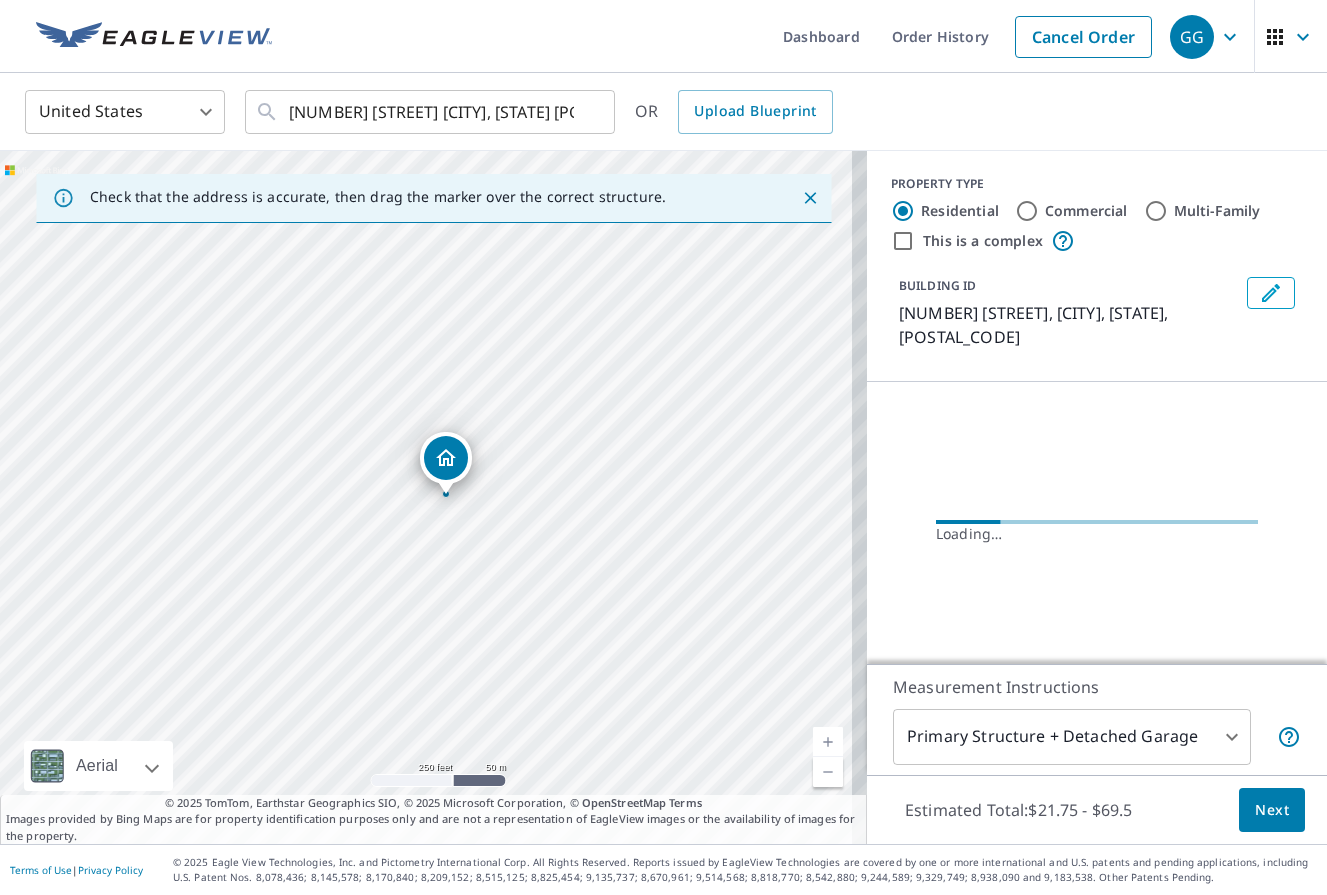 click on "Next" at bounding box center (1272, 810) 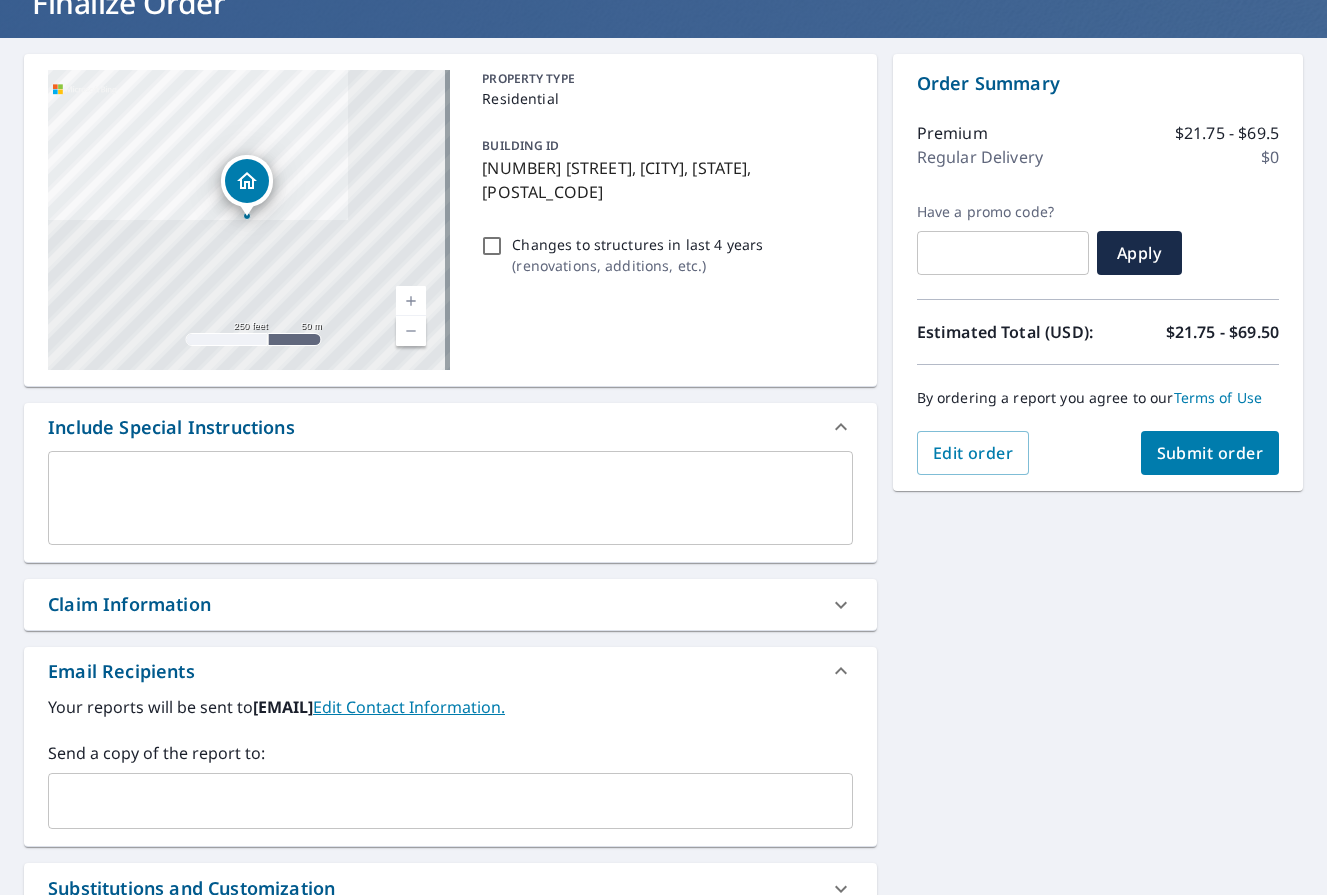 scroll, scrollTop: 87, scrollLeft: 0, axis: vertical 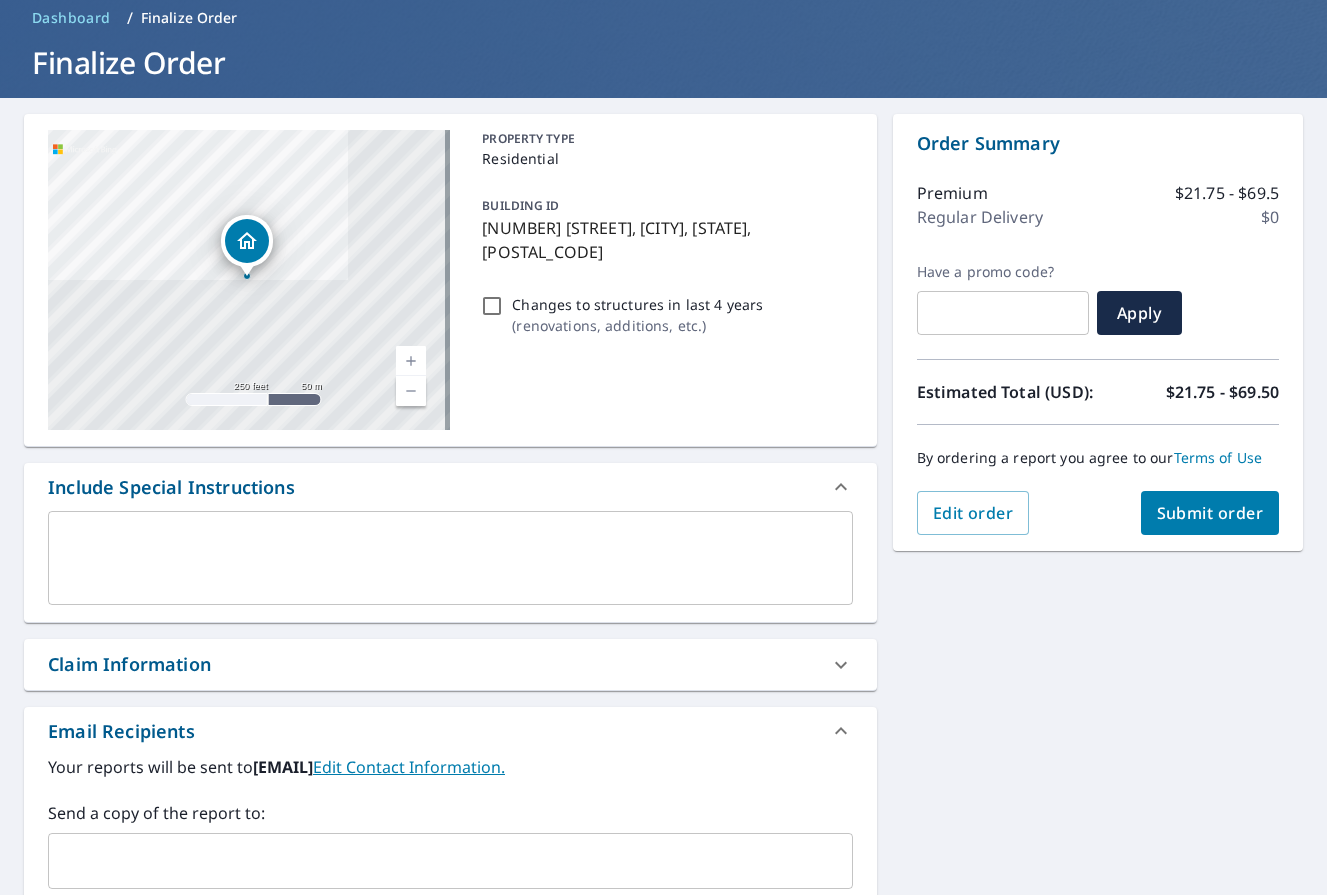 click on "Claim Information" at bounding box center [432, 664] 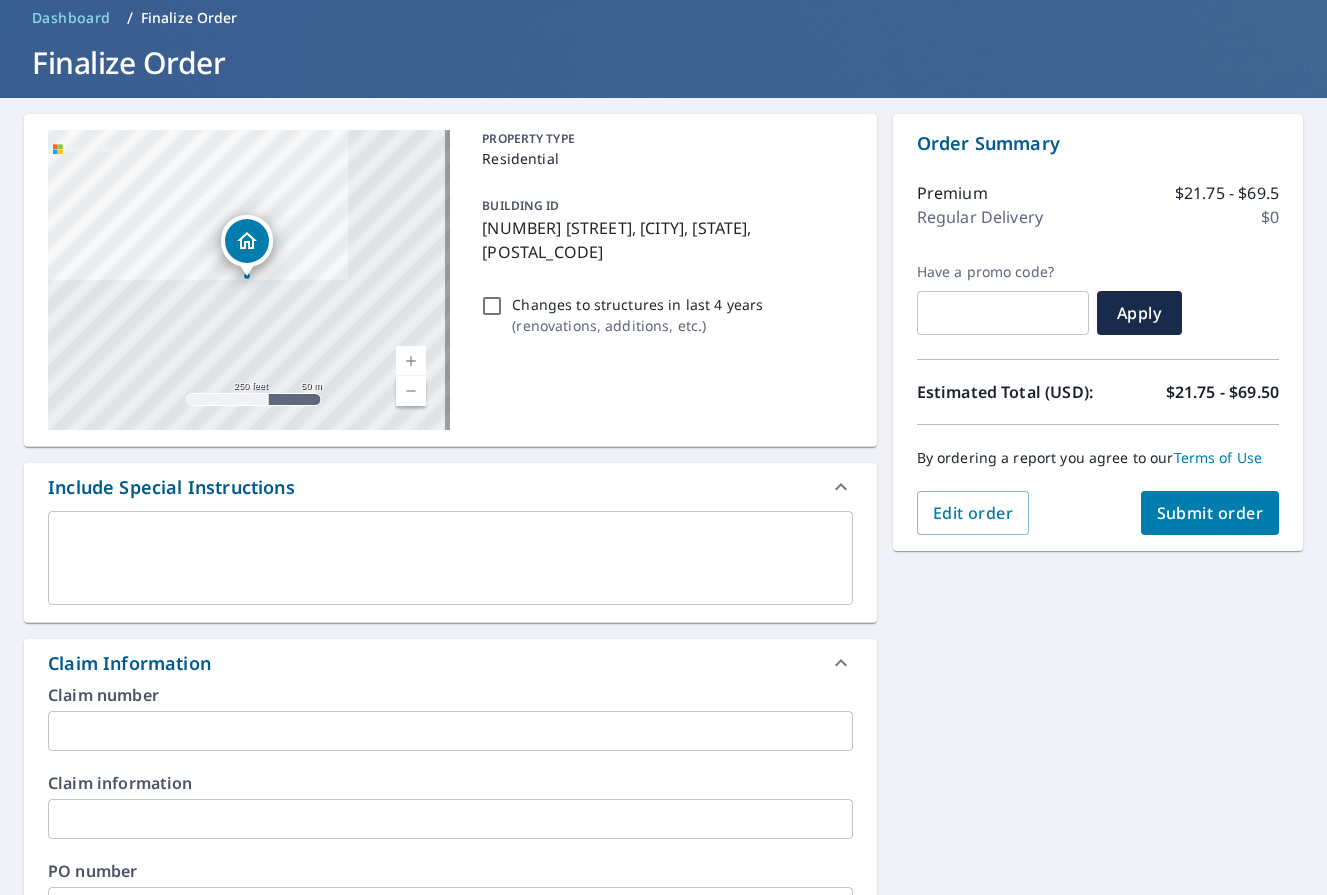 click on "Claim number ​ Claim information ​ PO number ​ Date of loss ​ Cat ID ​" at bounding box center [450, 566] 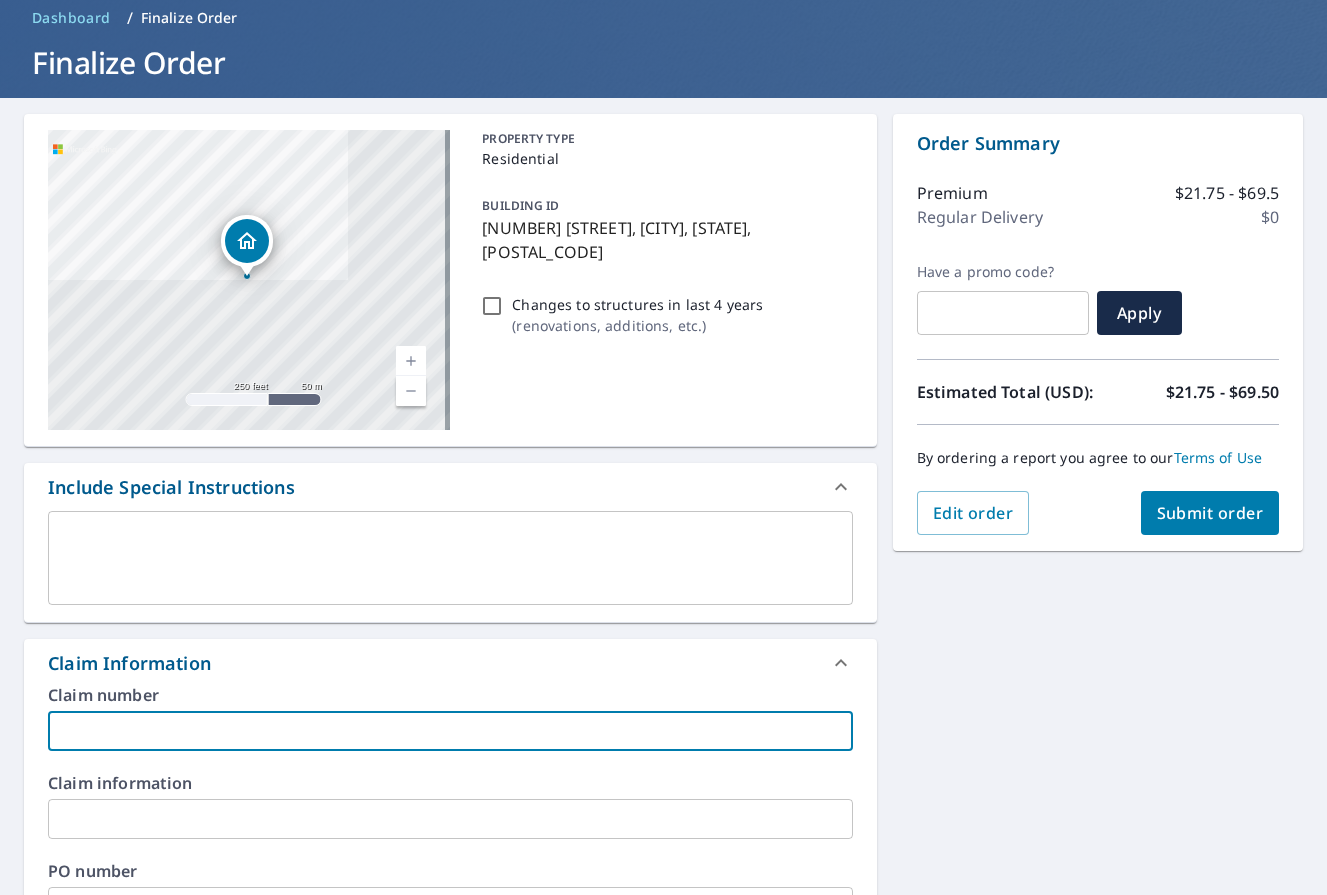 click at bounding box center (450, 731) 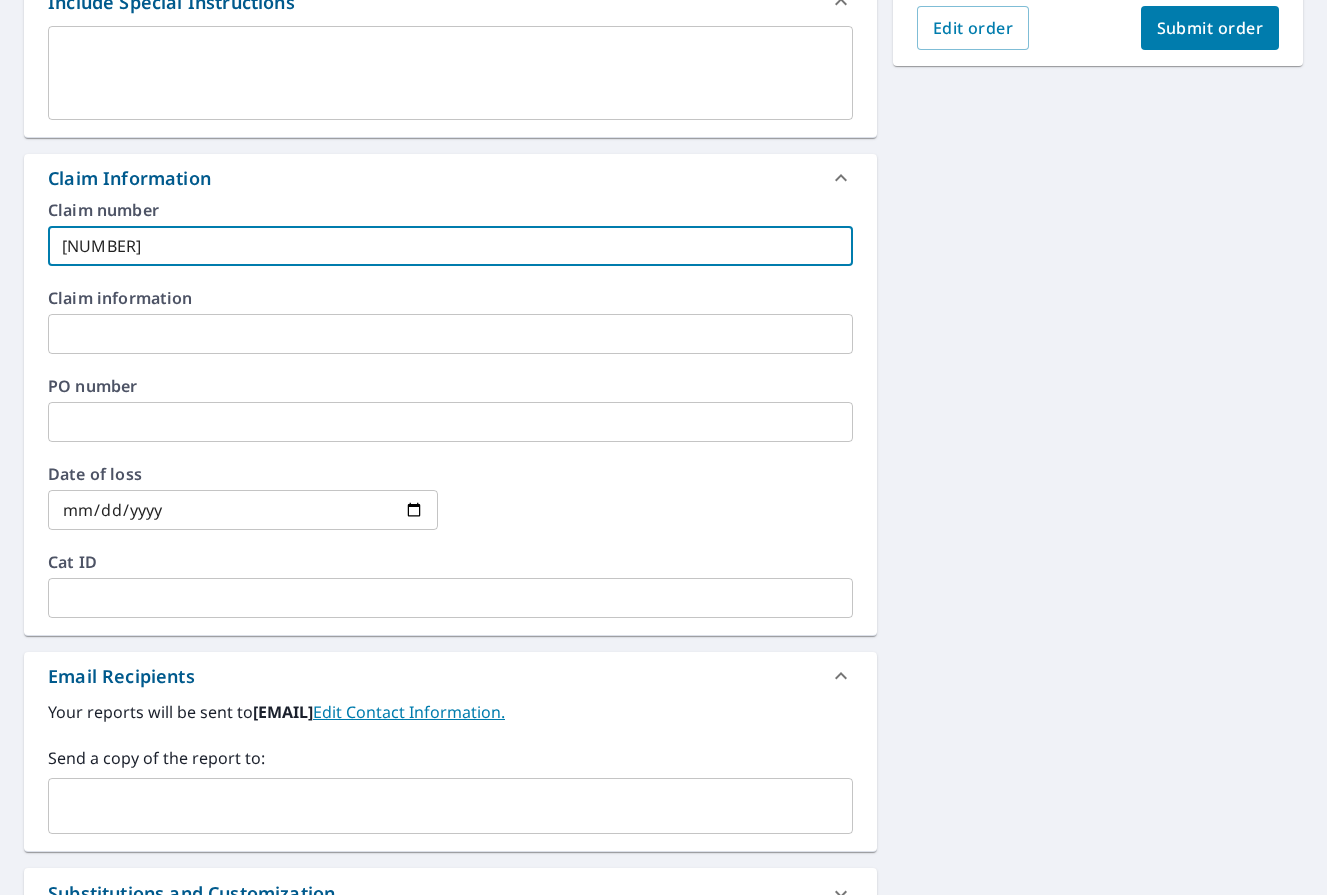 scroll, scrollTop: 587, scrollLeft: 0, axis: vertical 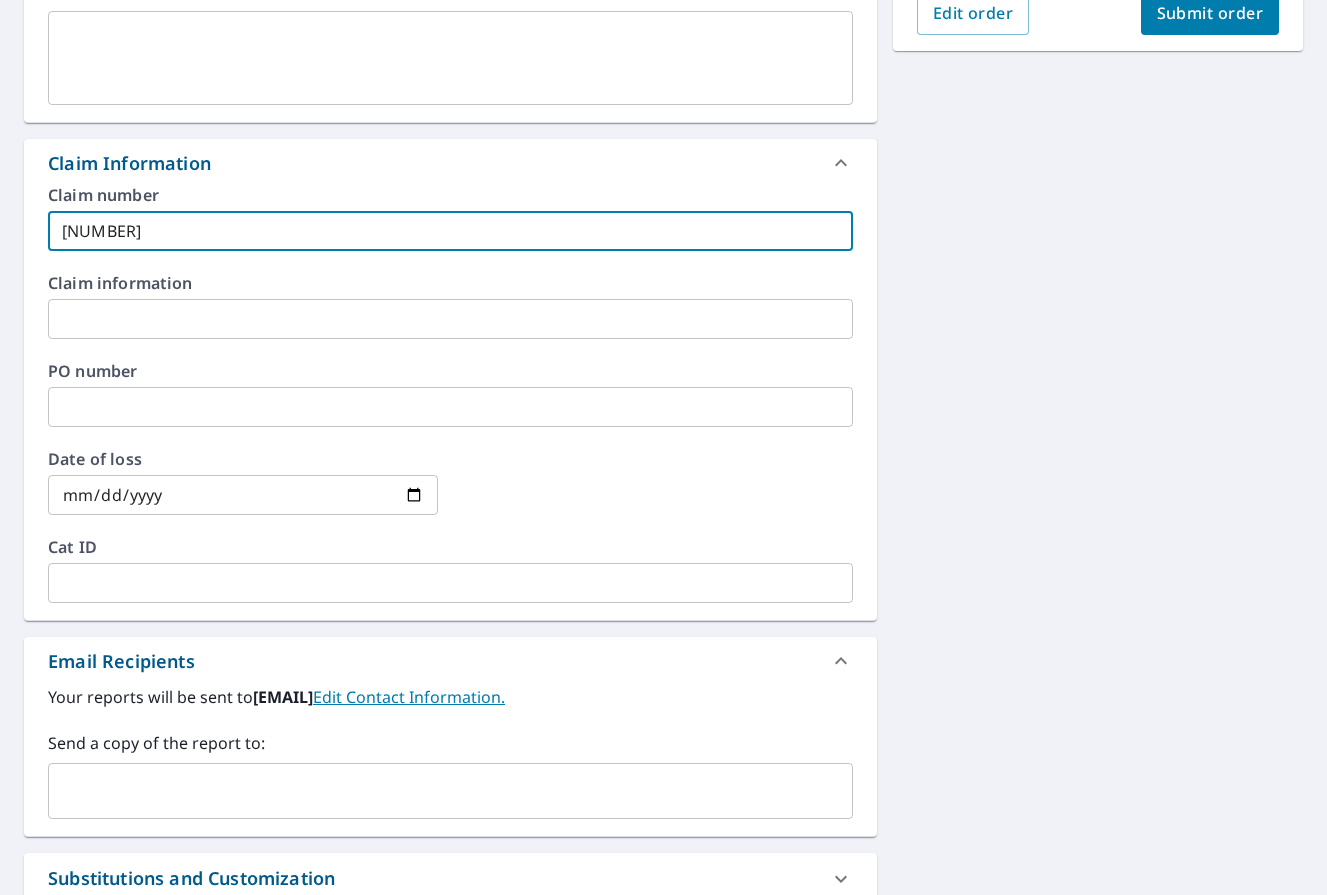 type on "[NUMBER]" 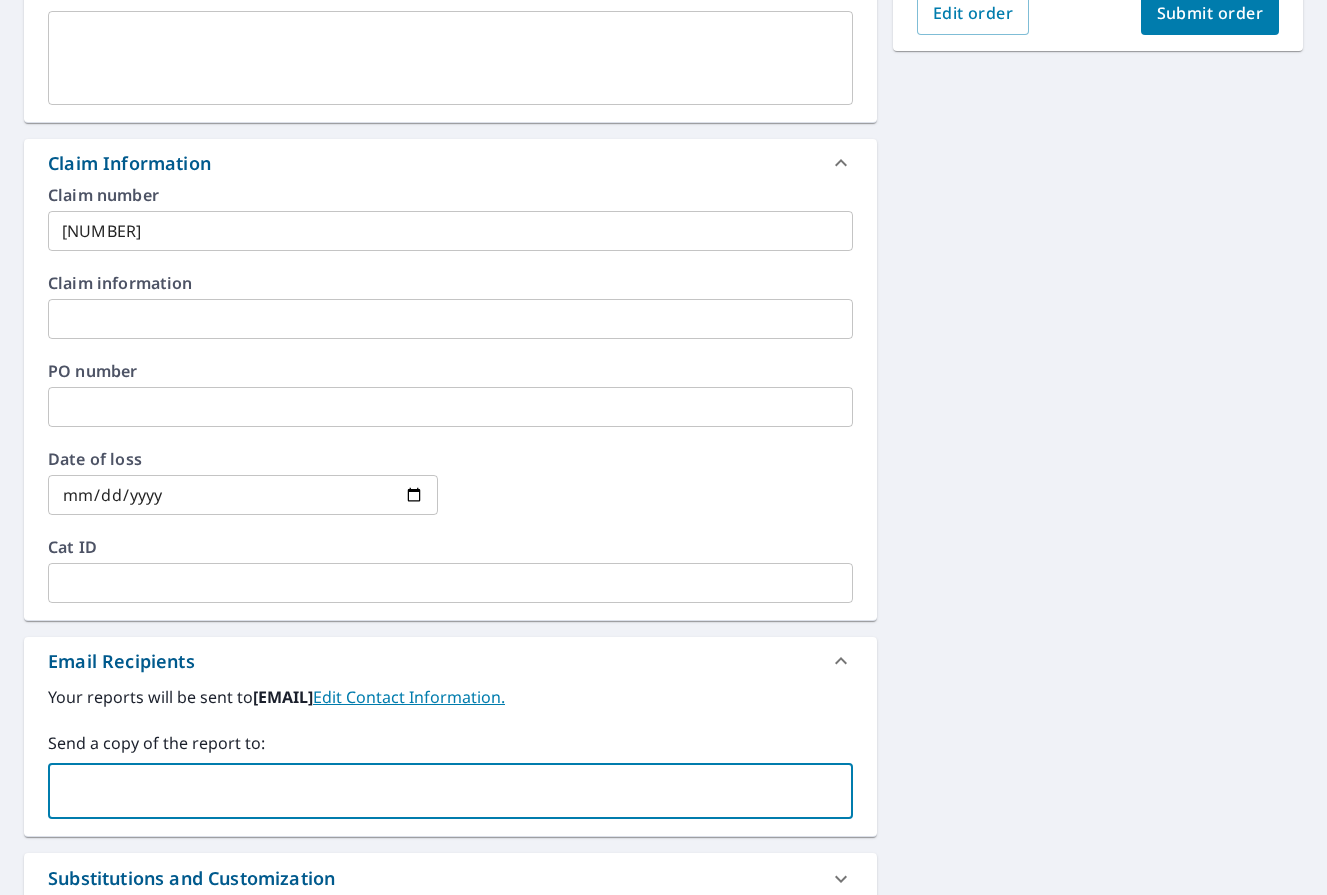 click at bounding box center [435, 791] 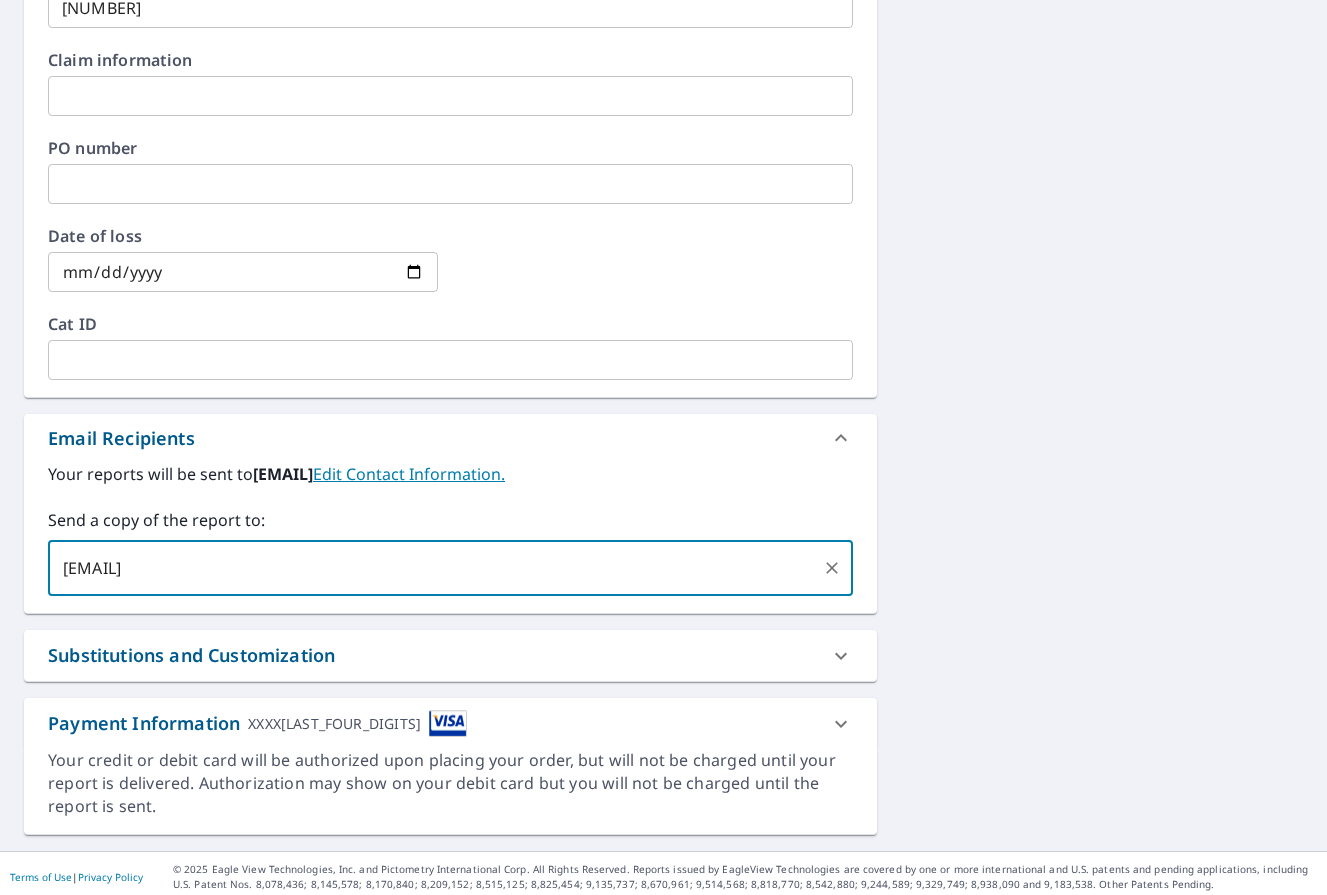 scroll, scrollTop: 817, scrollLeft: 0, axis: vertical 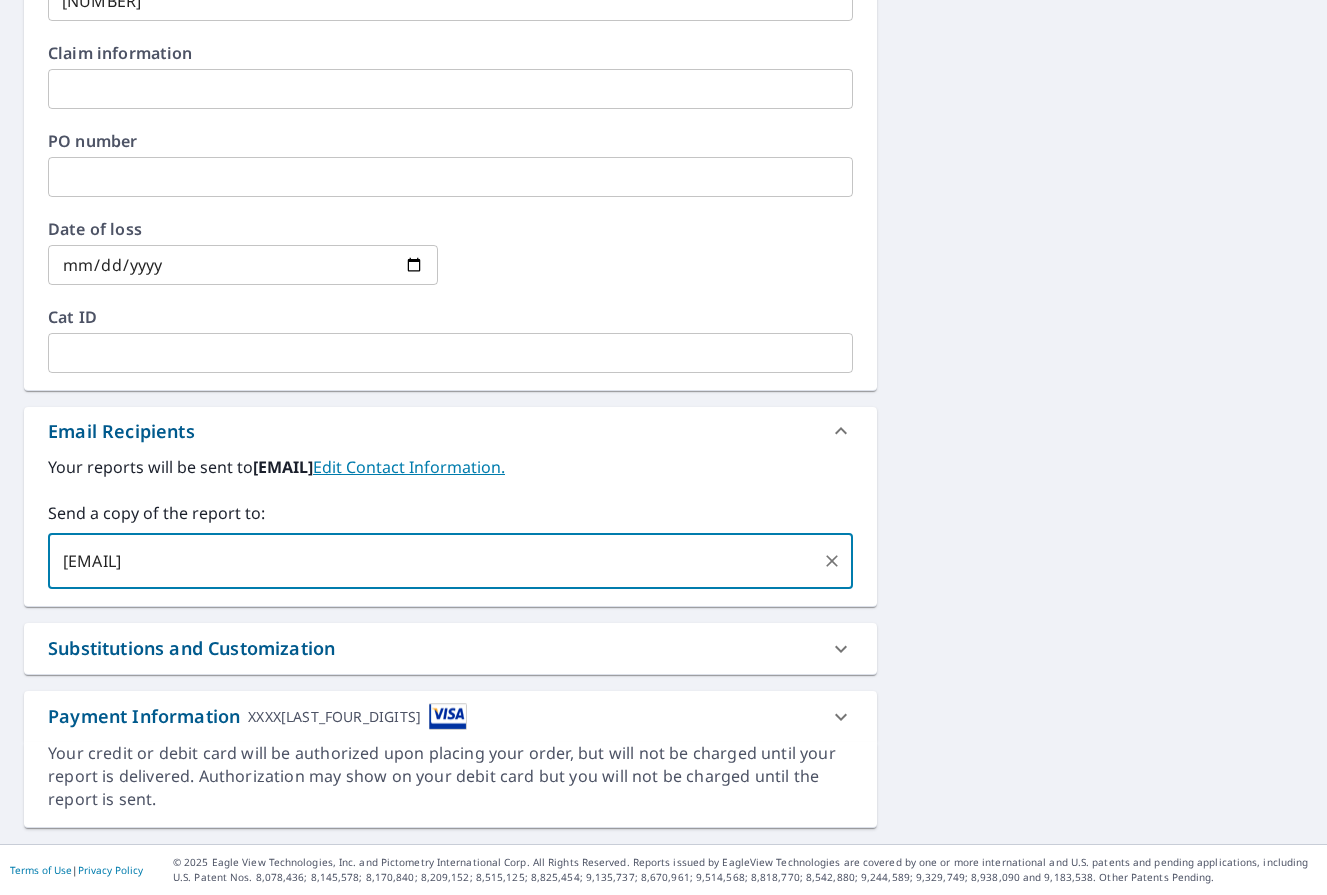 type 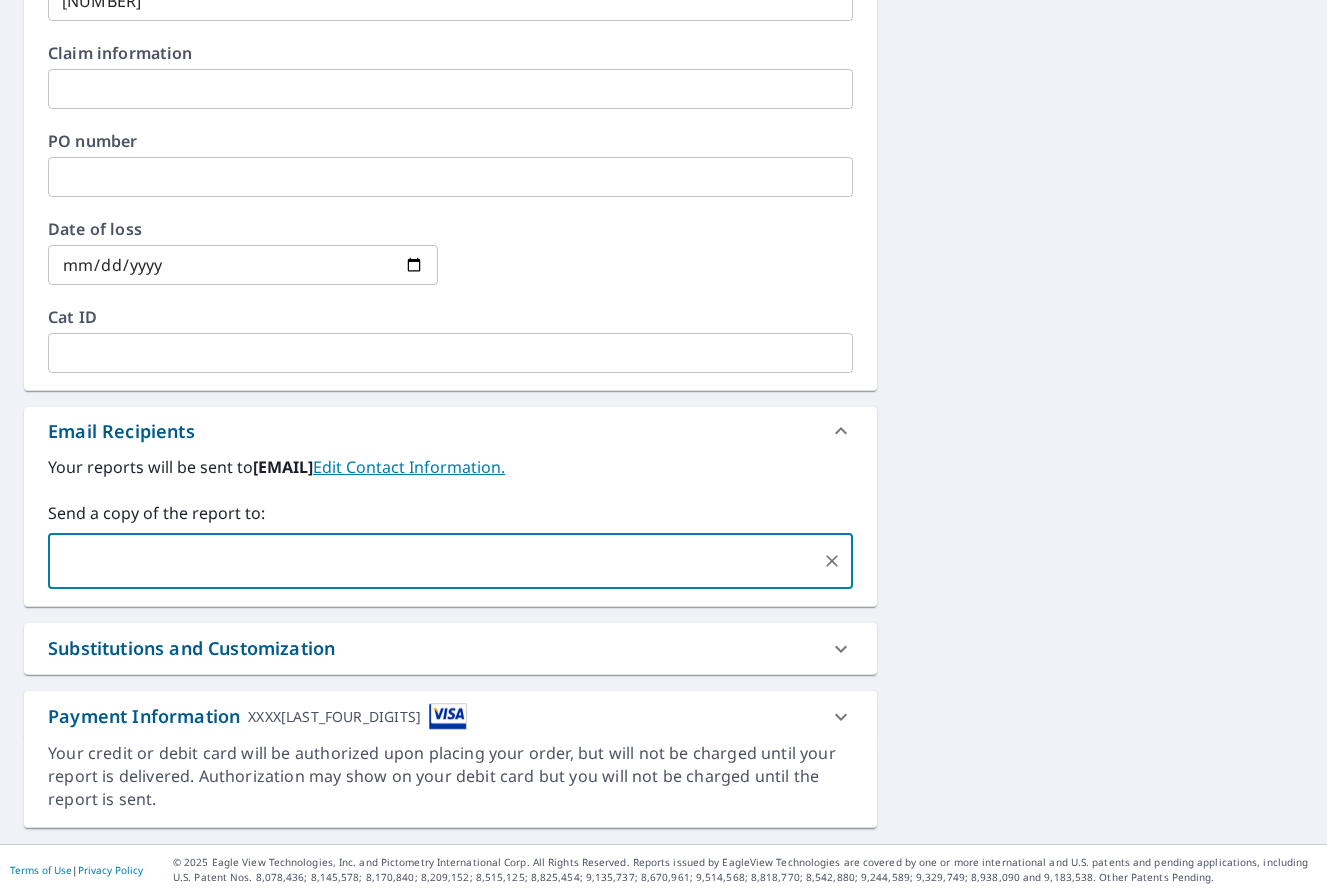 click on "Substitutions and Customization" at bounding box center (432, 648) 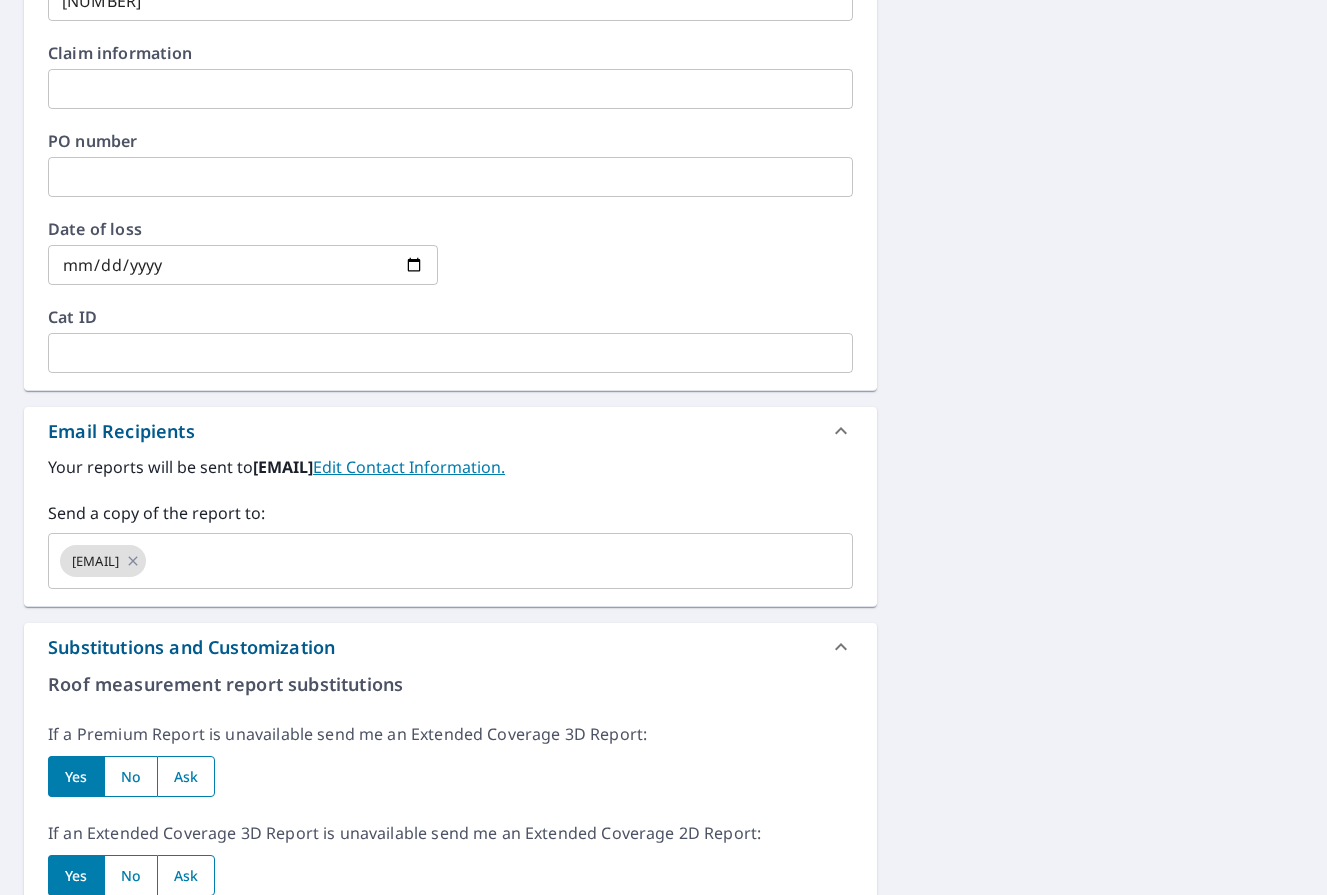 click at bounding box center (186, 776) 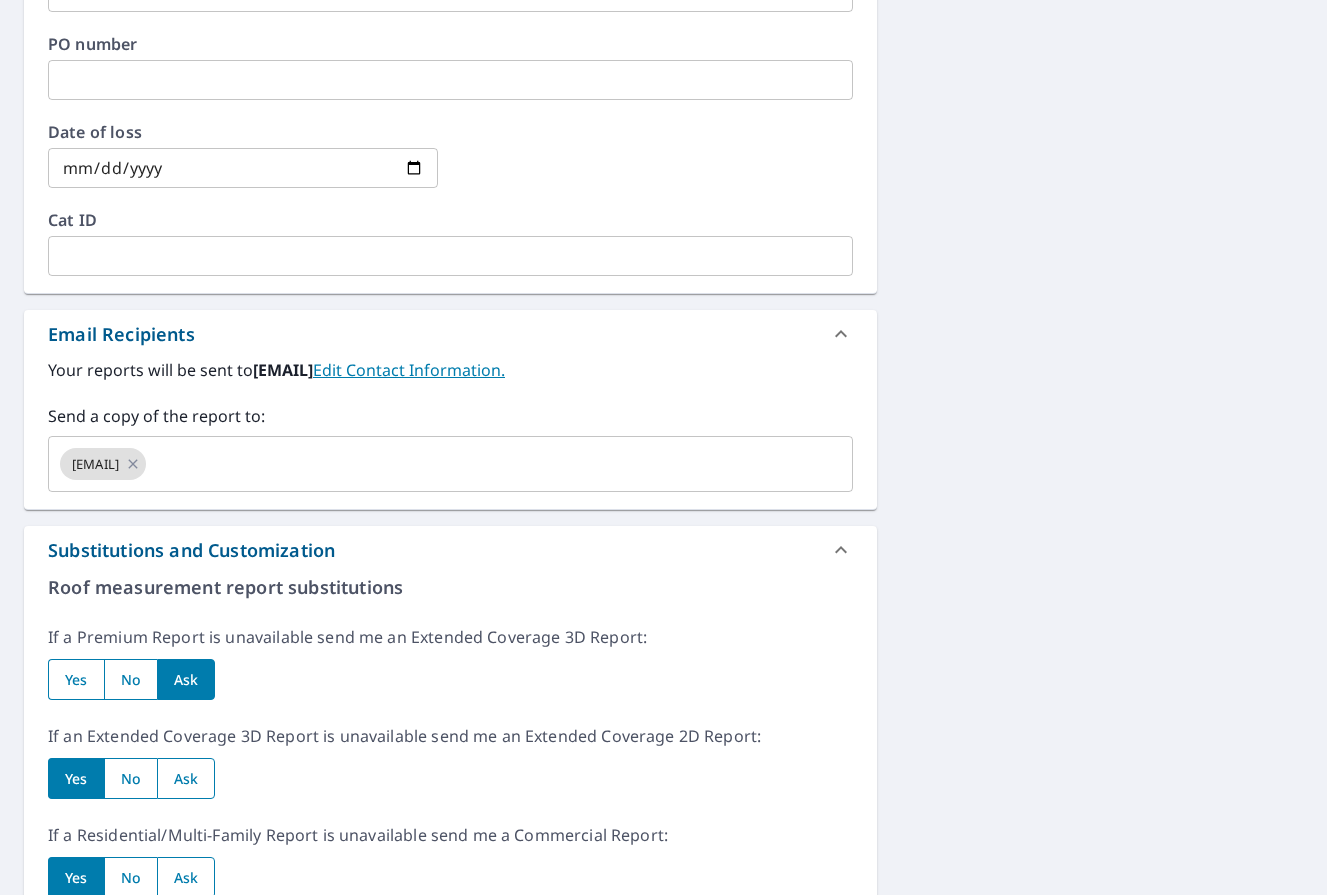 scroll, scrollTop: 917, scrollLeft: 0, axis: vertical 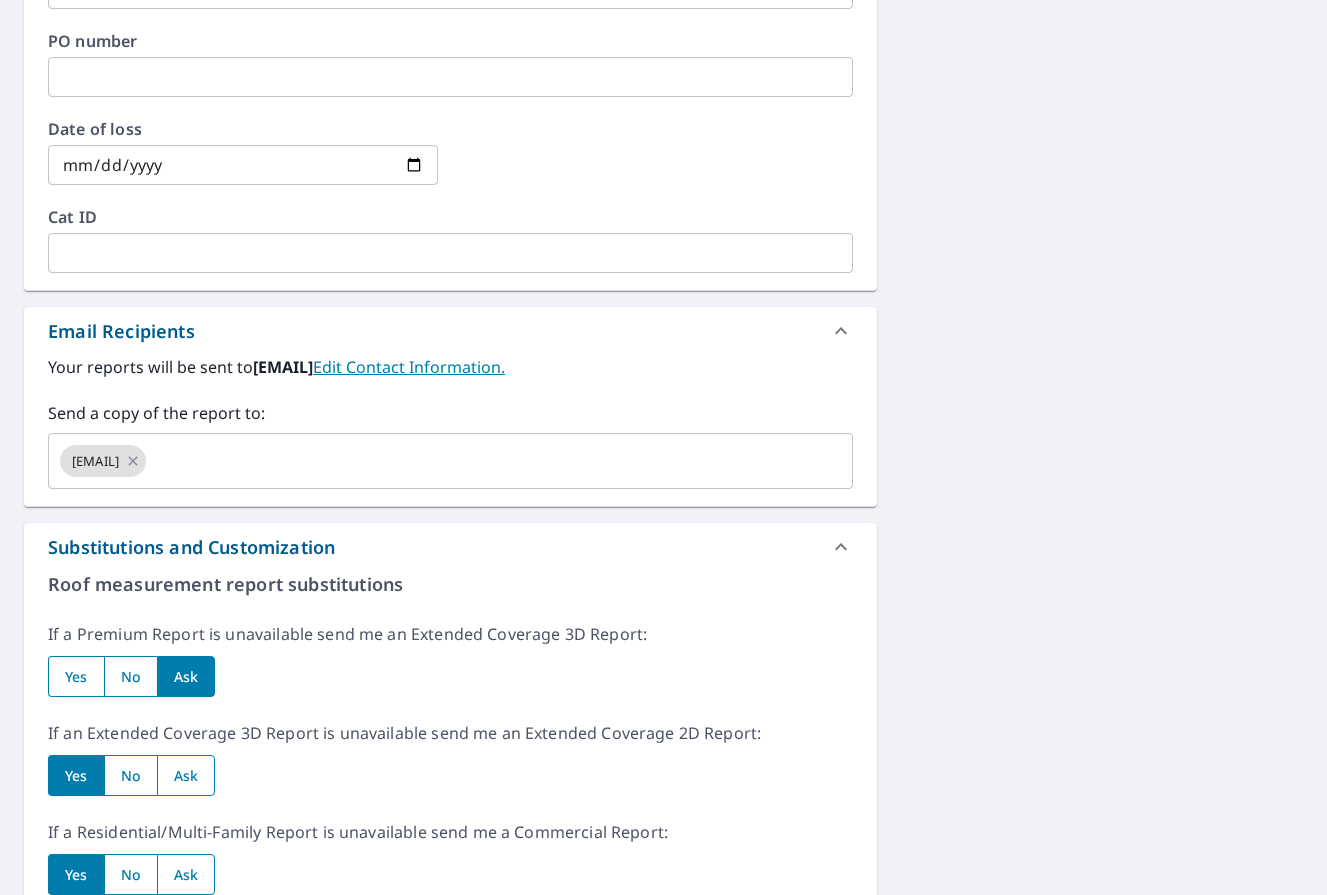 click on "If a Residential/Multi-Family Report is unavailable send me a Commercial Report: Yes No Ask" at bounding box center (450, 857) 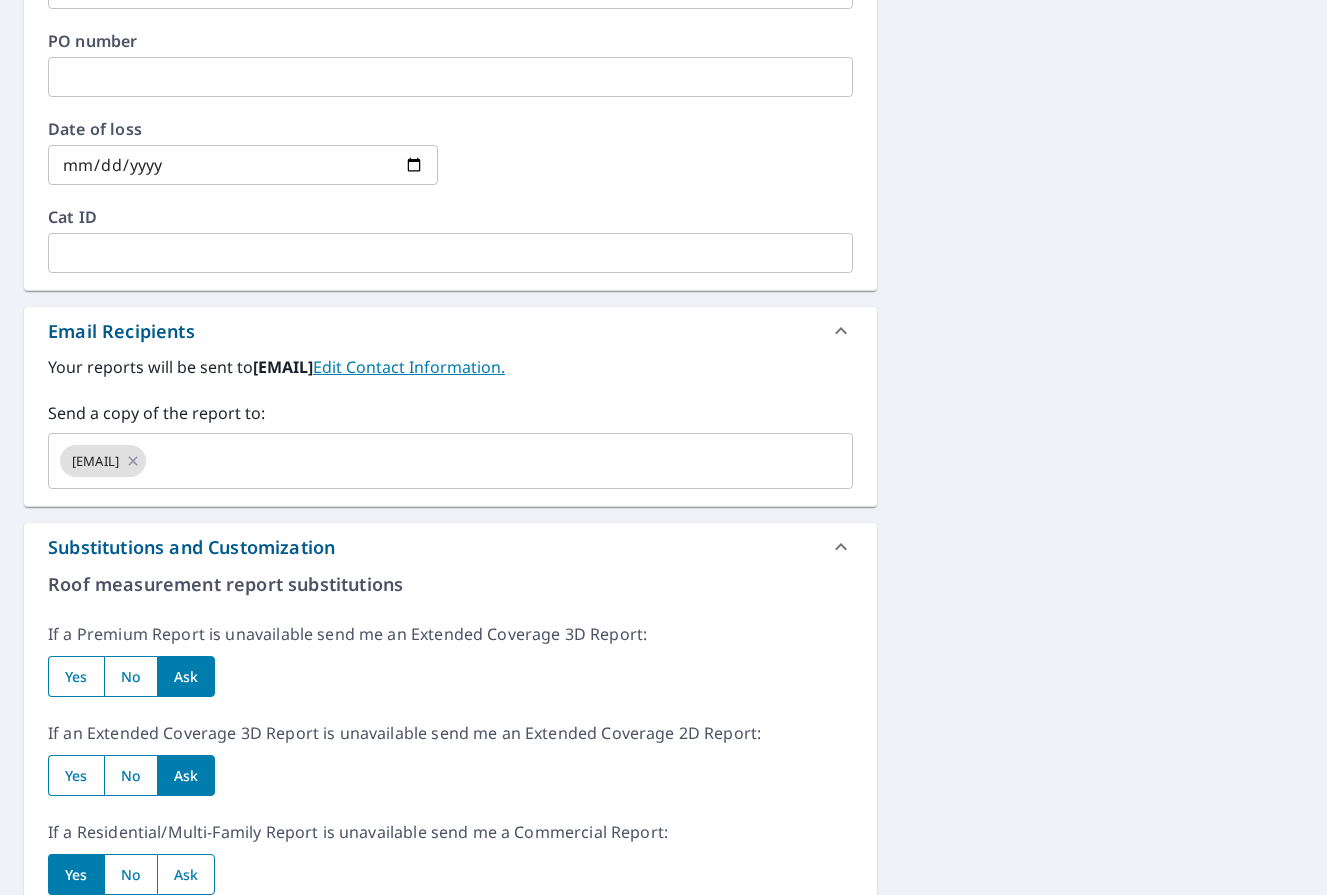 click at bounding box center (186, 874) 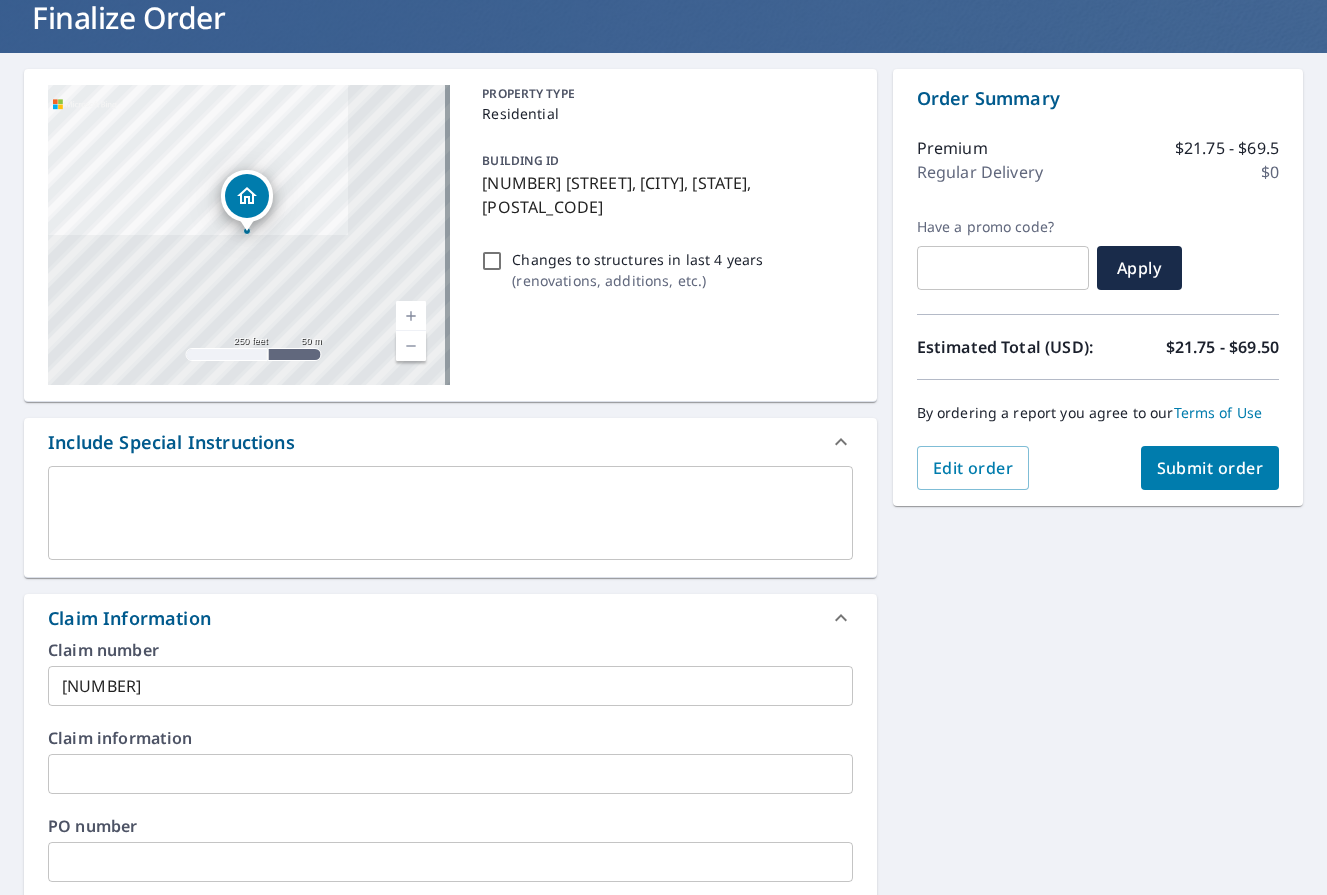 scroll, scrollTop: 128, scrollLeft: 0, axis: vertical 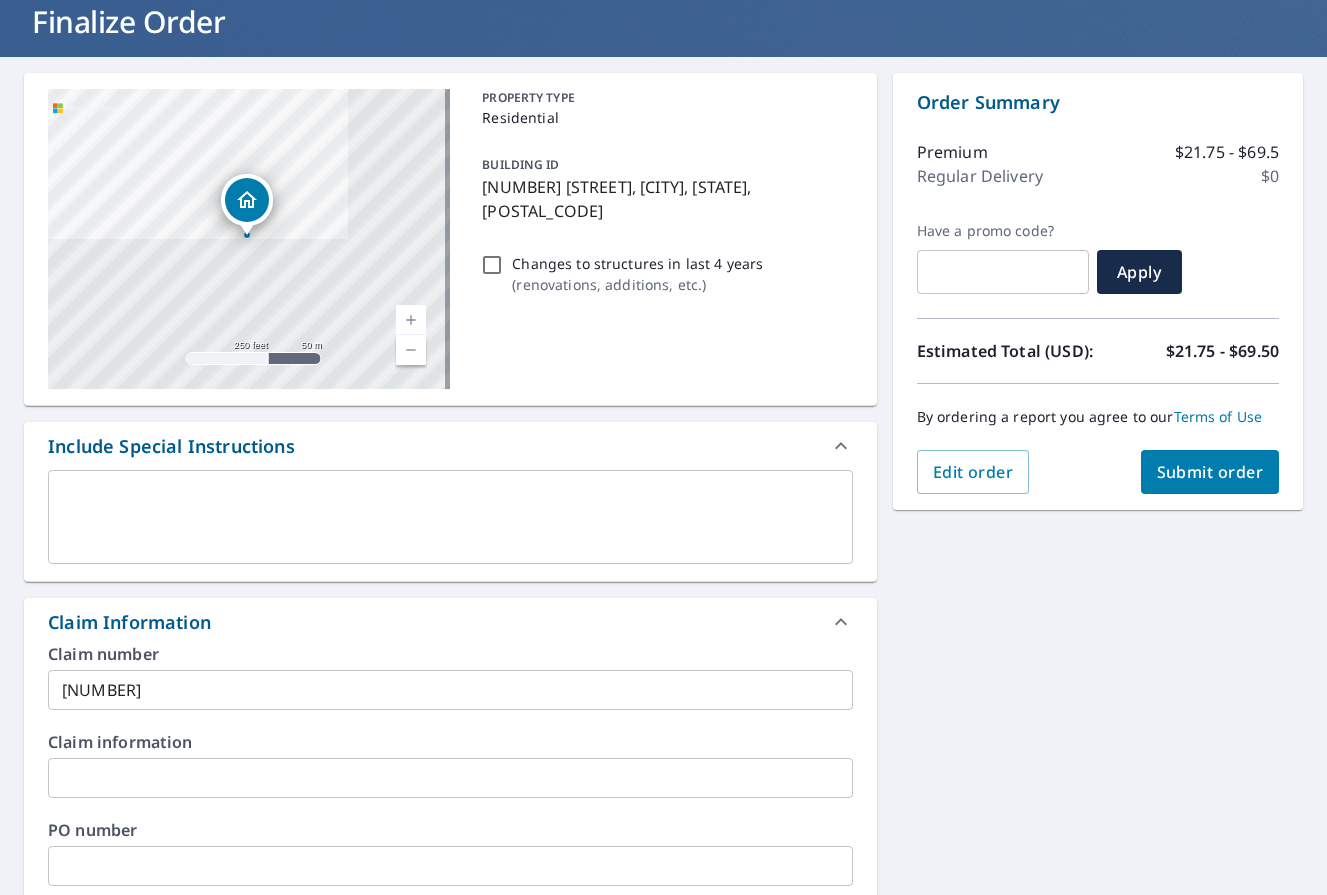 click on "Submit order" at bounding box center [1210, 472] 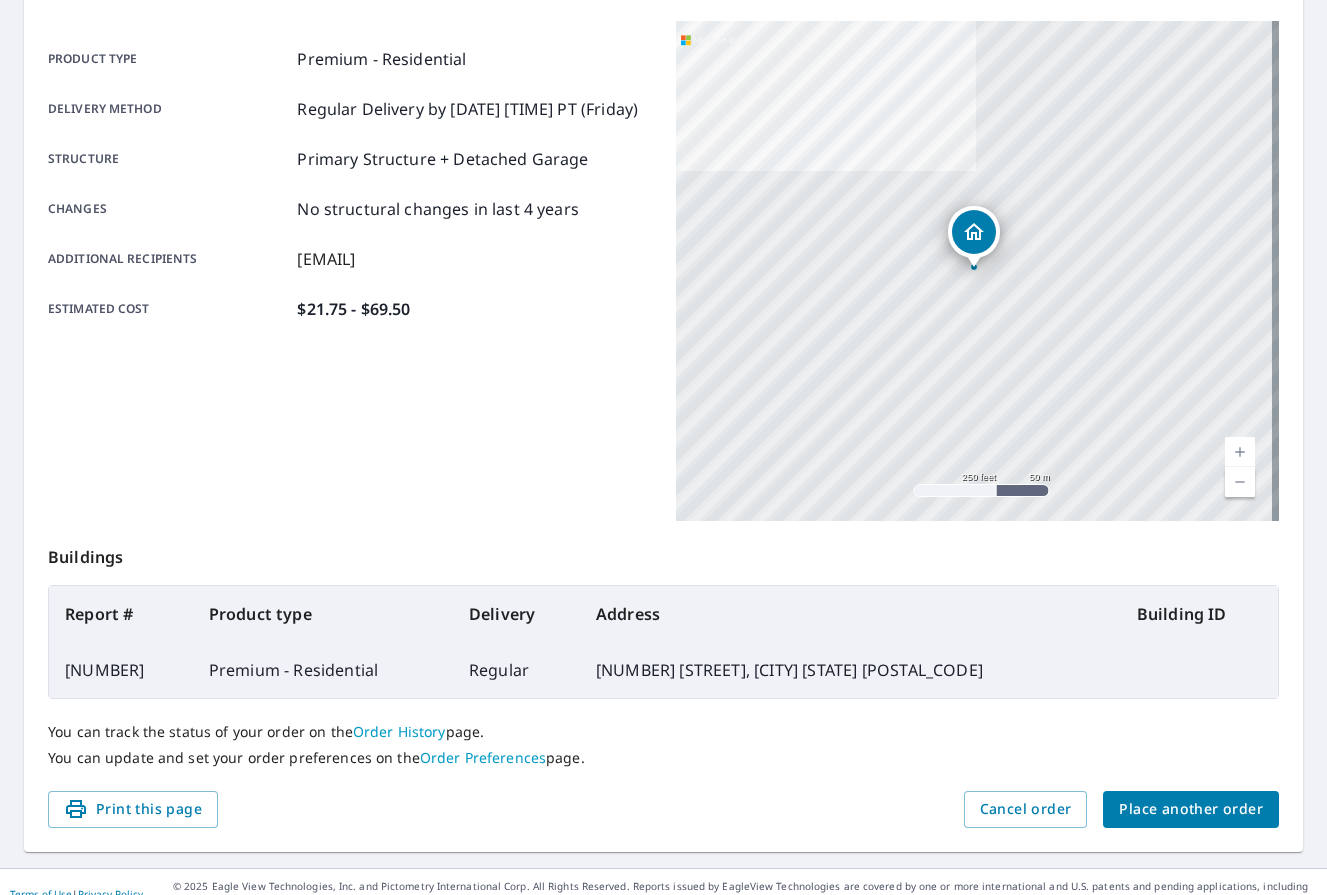scroll, scrollTop: 282, scrollLeft: 0, axis: vertical 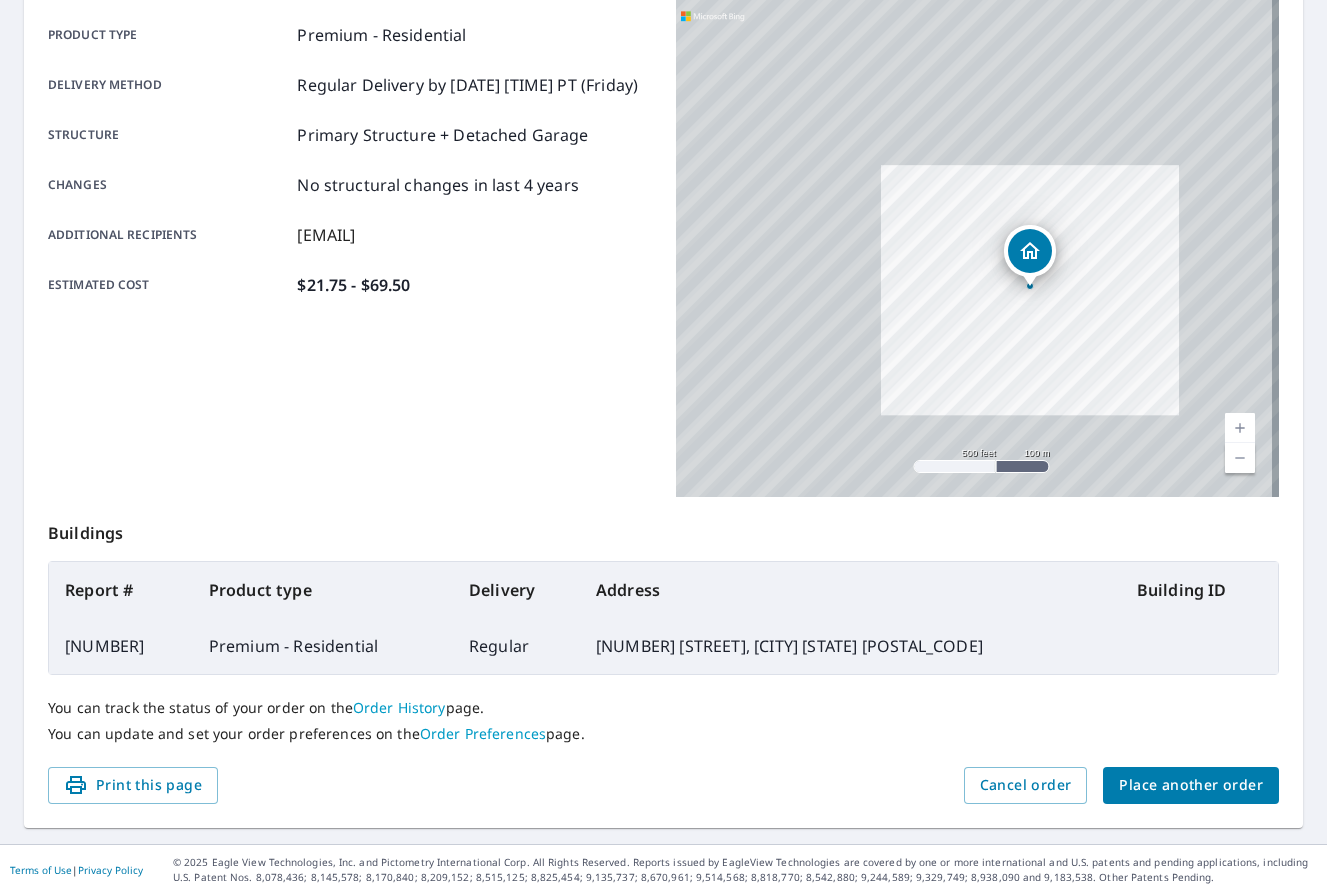 click on "Place another order" at bounding box center (1191, 785) 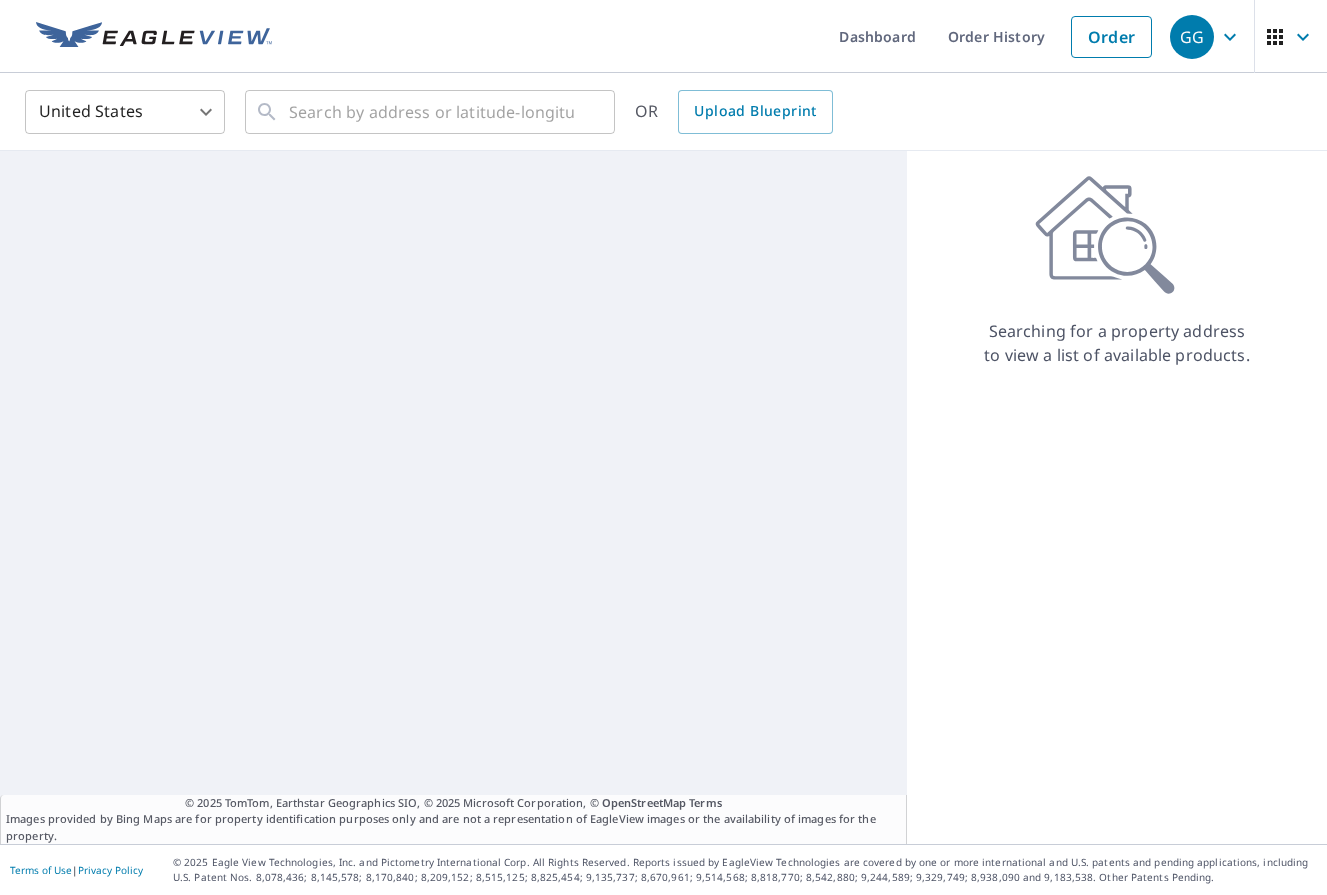 scroll, scrollTop: 0, scrollLeft: 0, axis: both 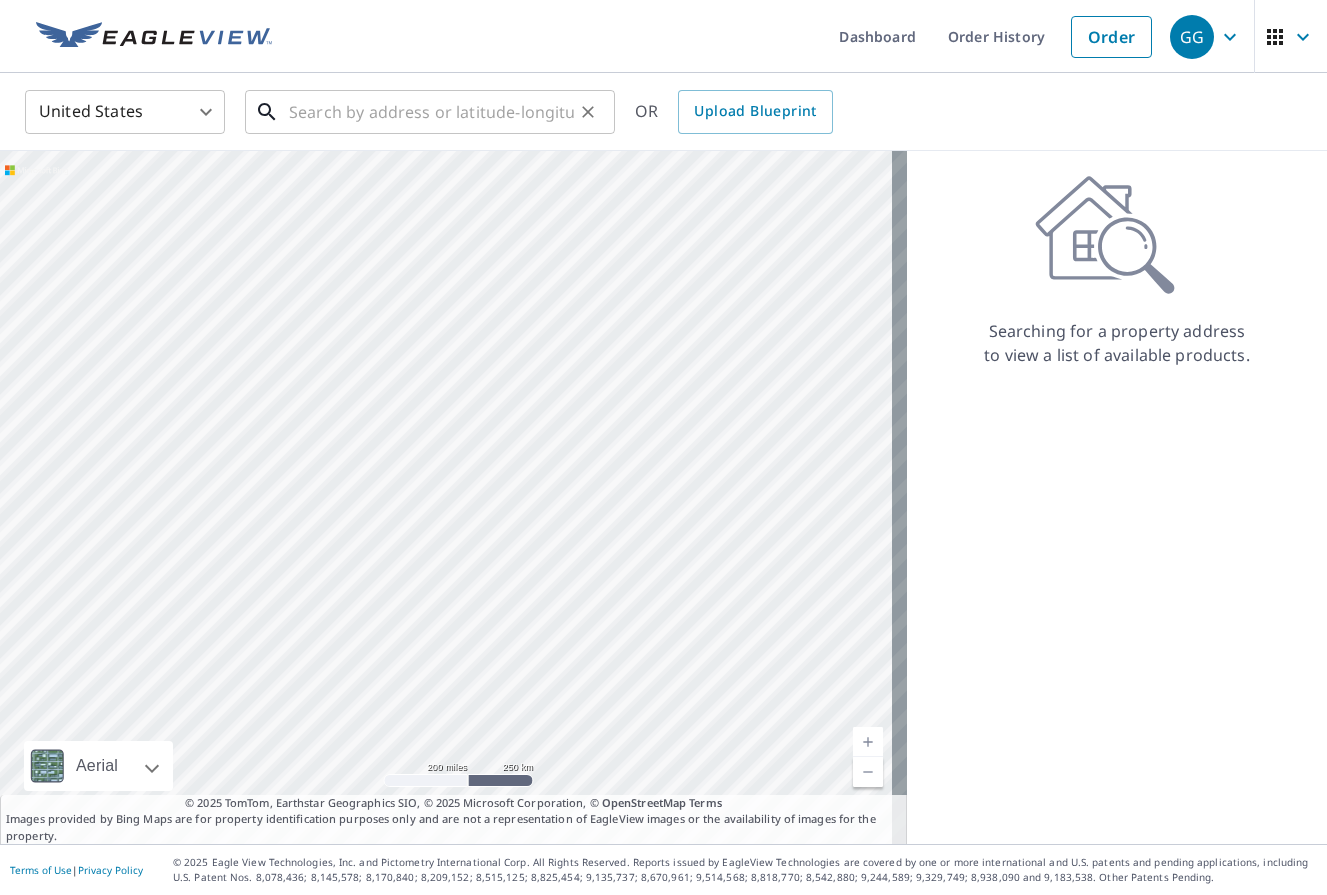click at bounding box center [431, 112] 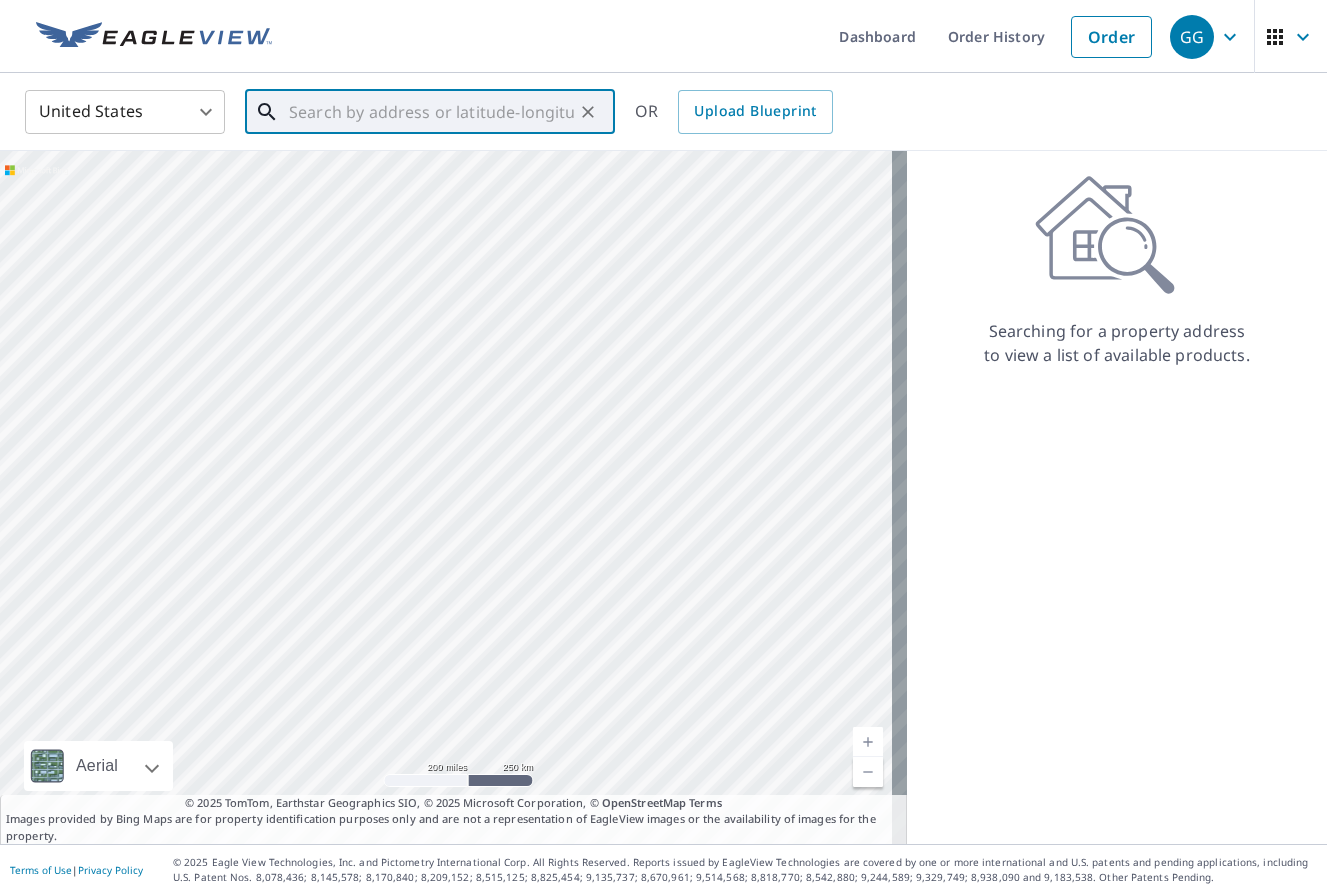 paste on "[NUMBER] [STREET]" 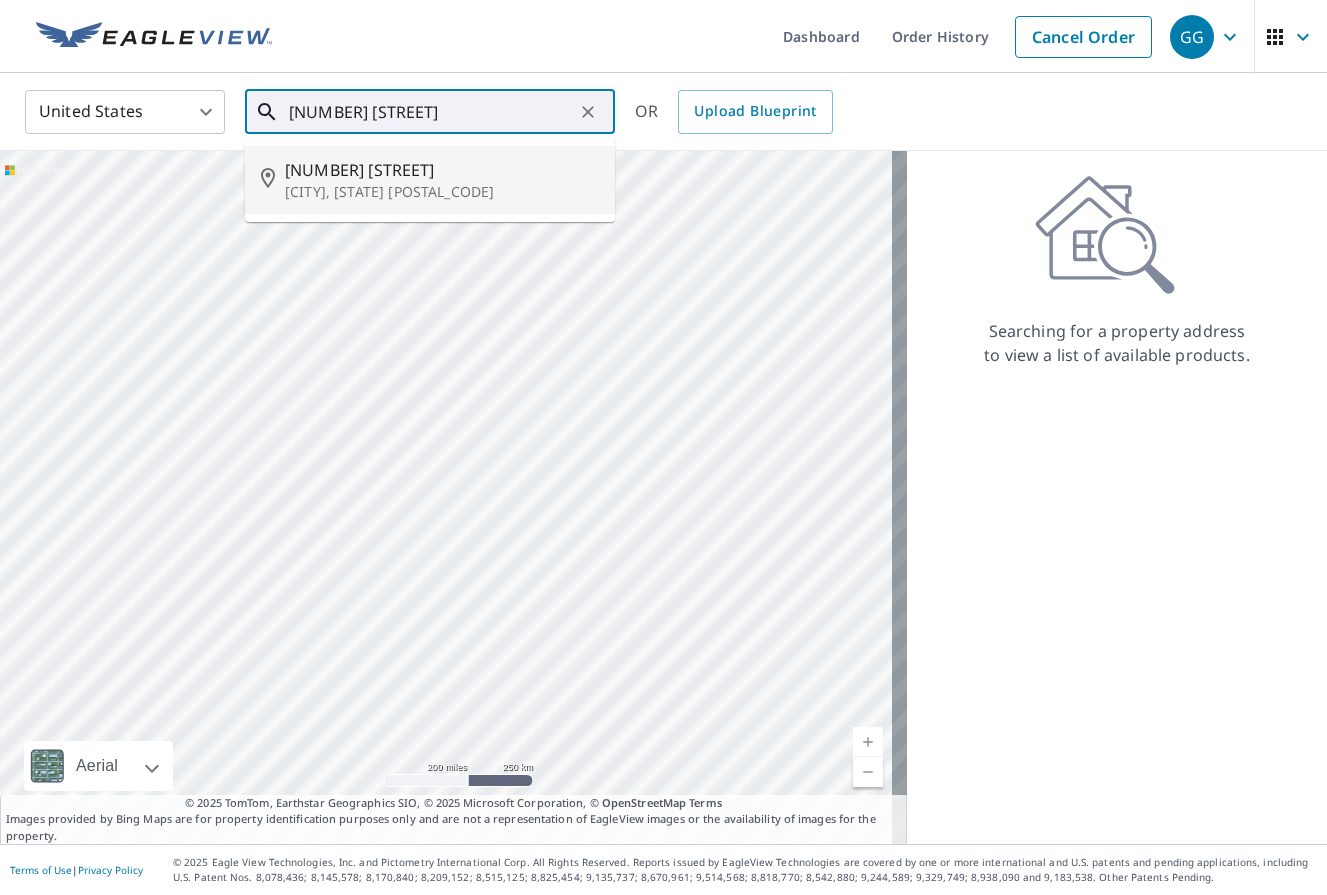 click on "[NUMBER] [STREET]" at bounding box center (442, 170) 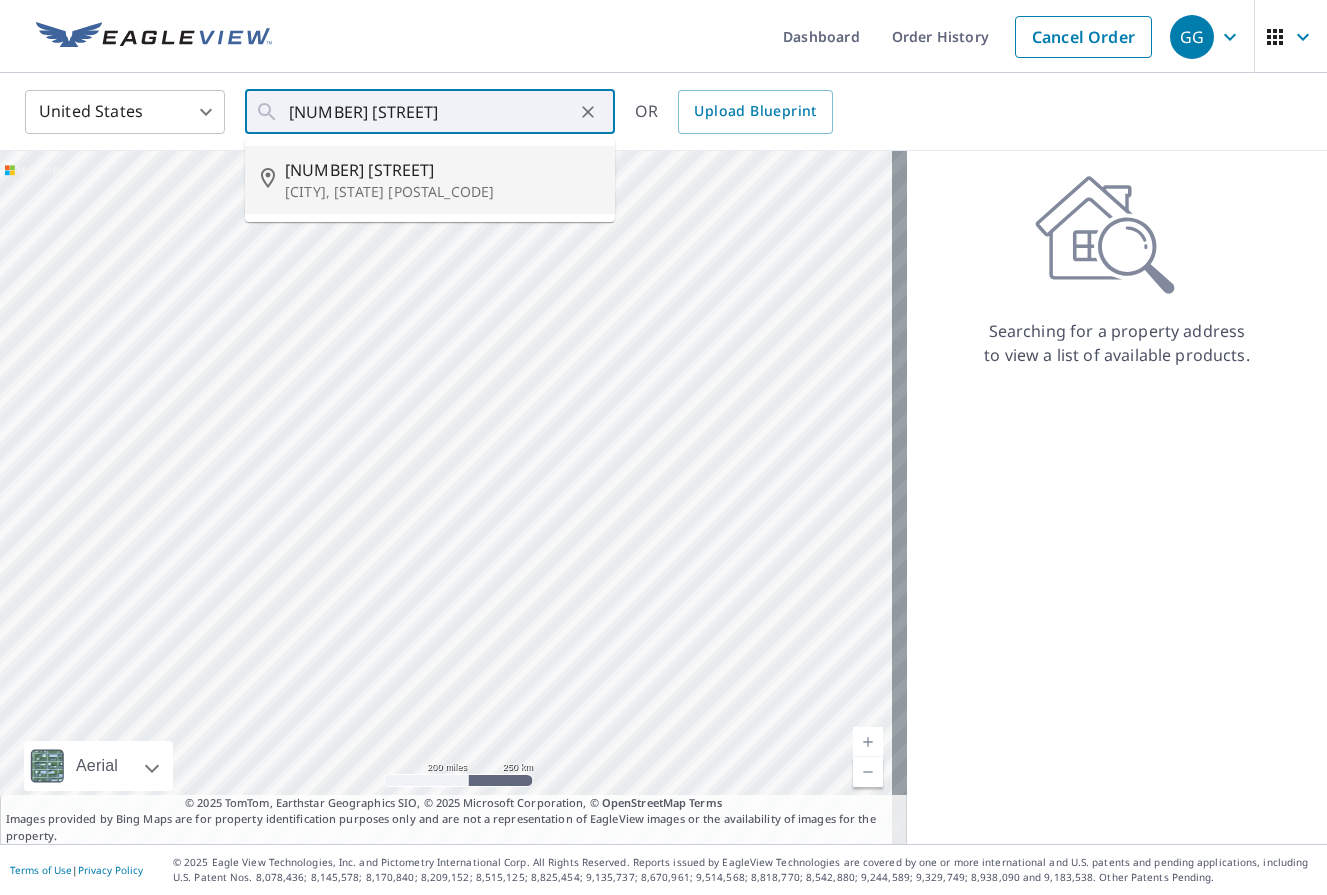 type on "[NUMBER] [STREET] [CITY], [STATE] [POSTAL_CODE]" 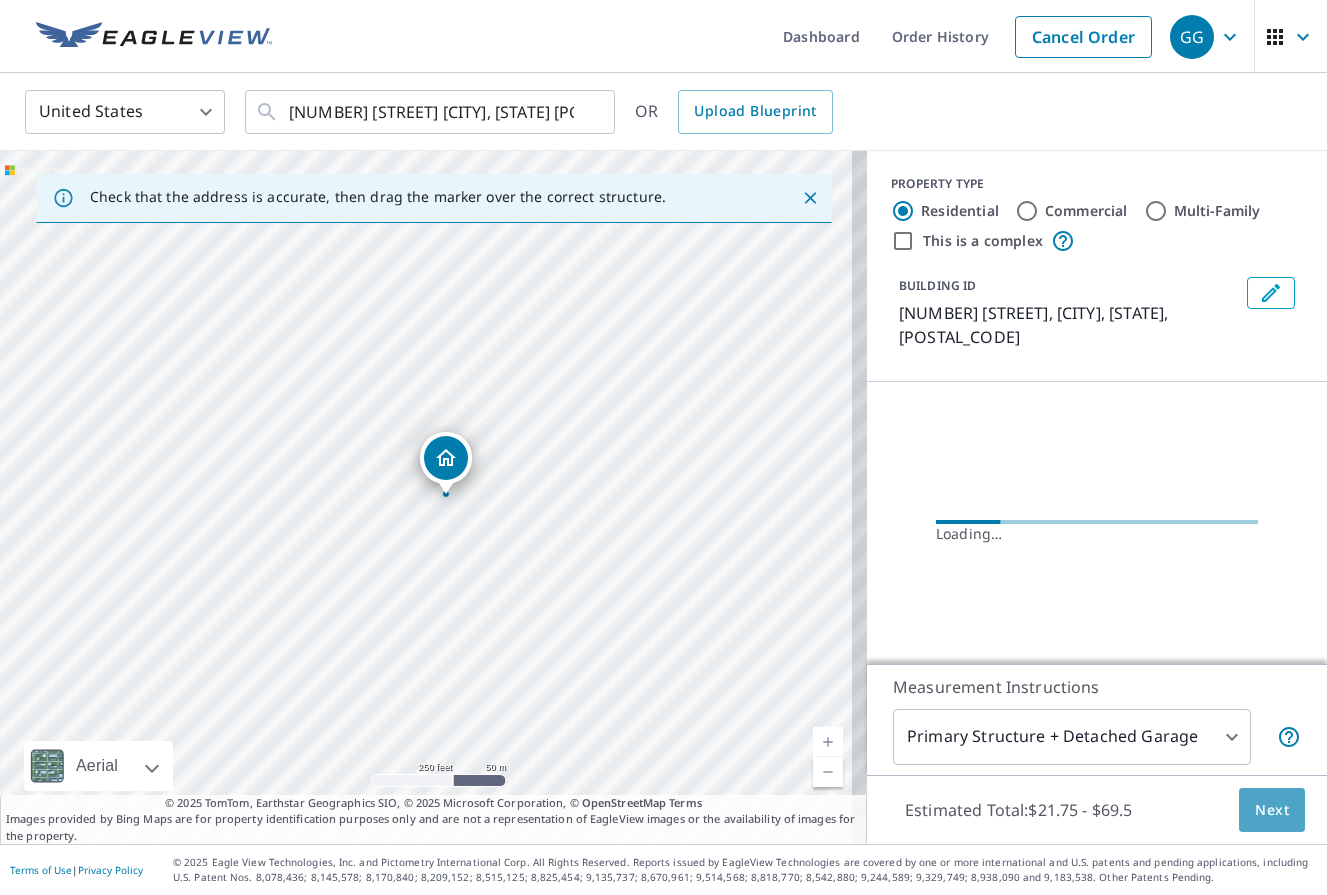 click on "Next" at bounding box center (1272, 810) 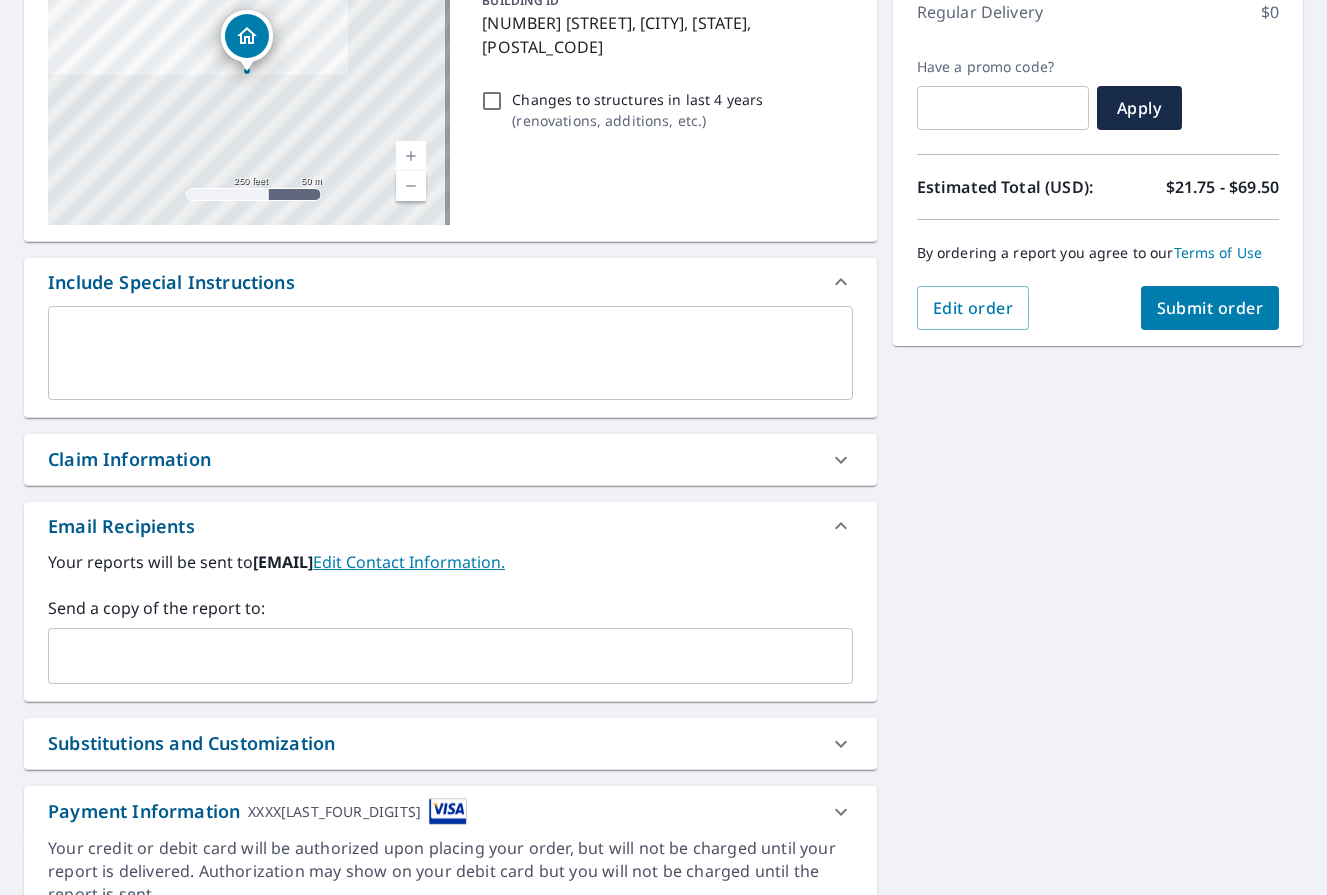 scroll, scrollTop: 300, scrollLeft: 0, axis: vertical 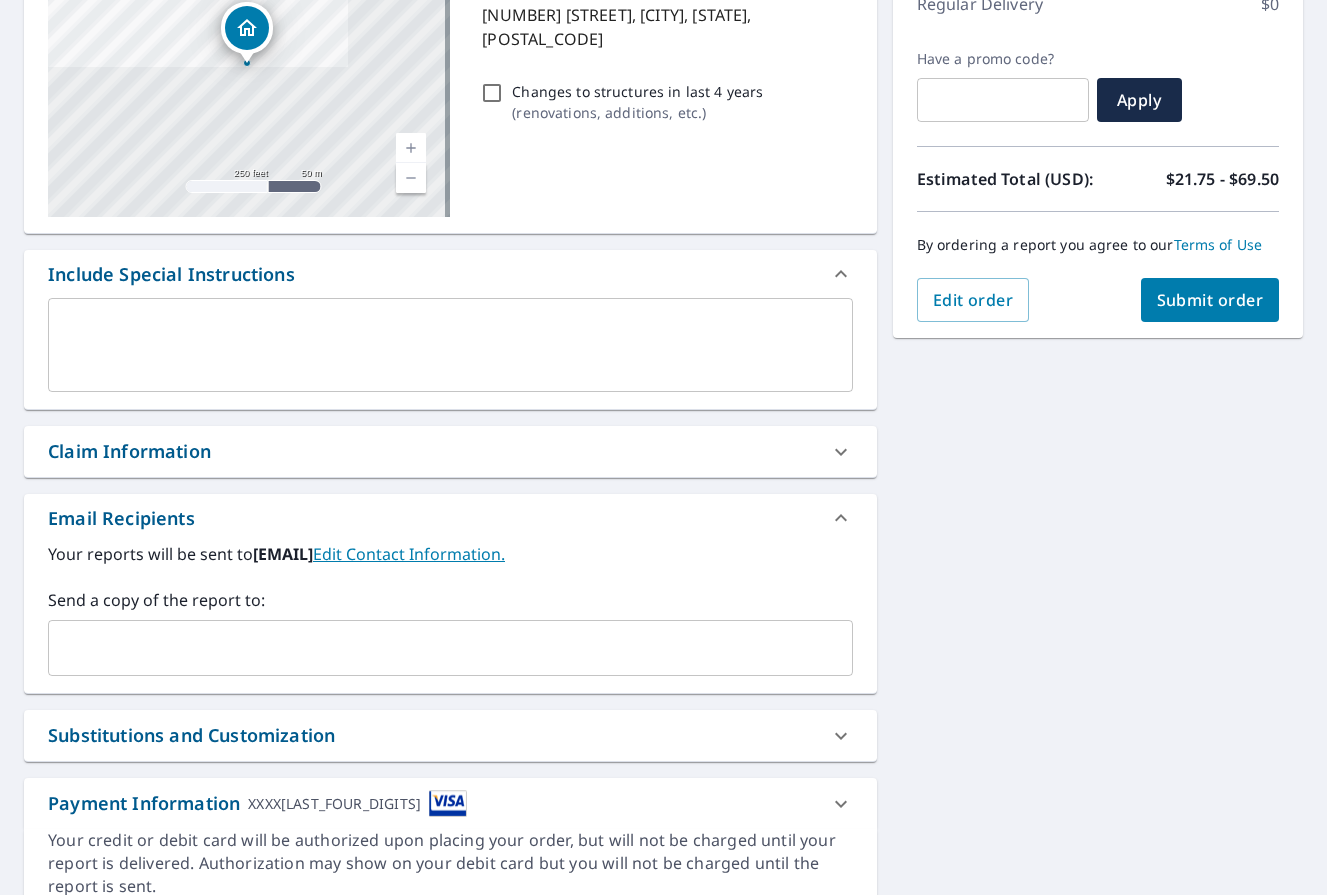 click on "Claim Information" at bounding box center (432, 451) 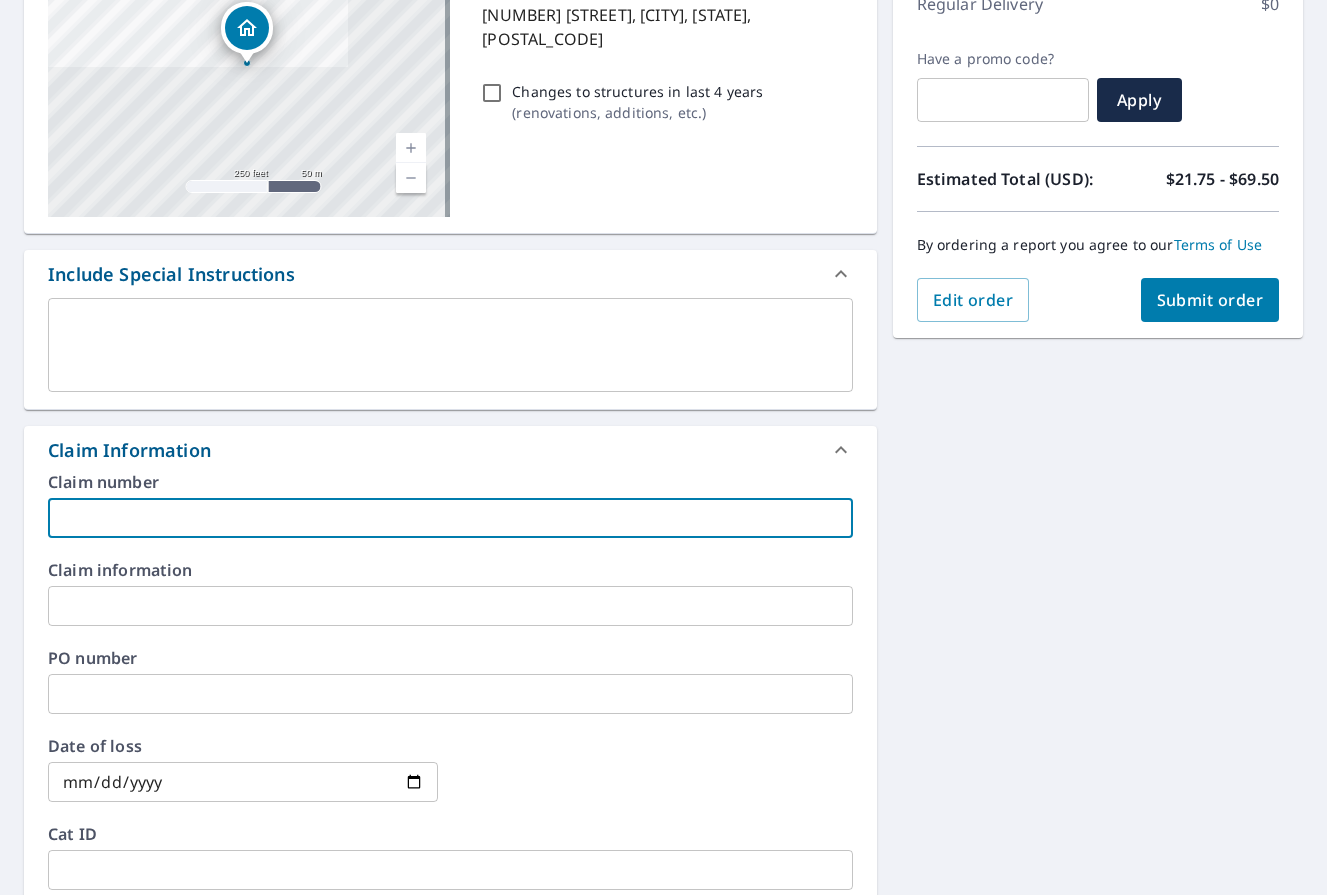 click at bounding box center (450, 518) 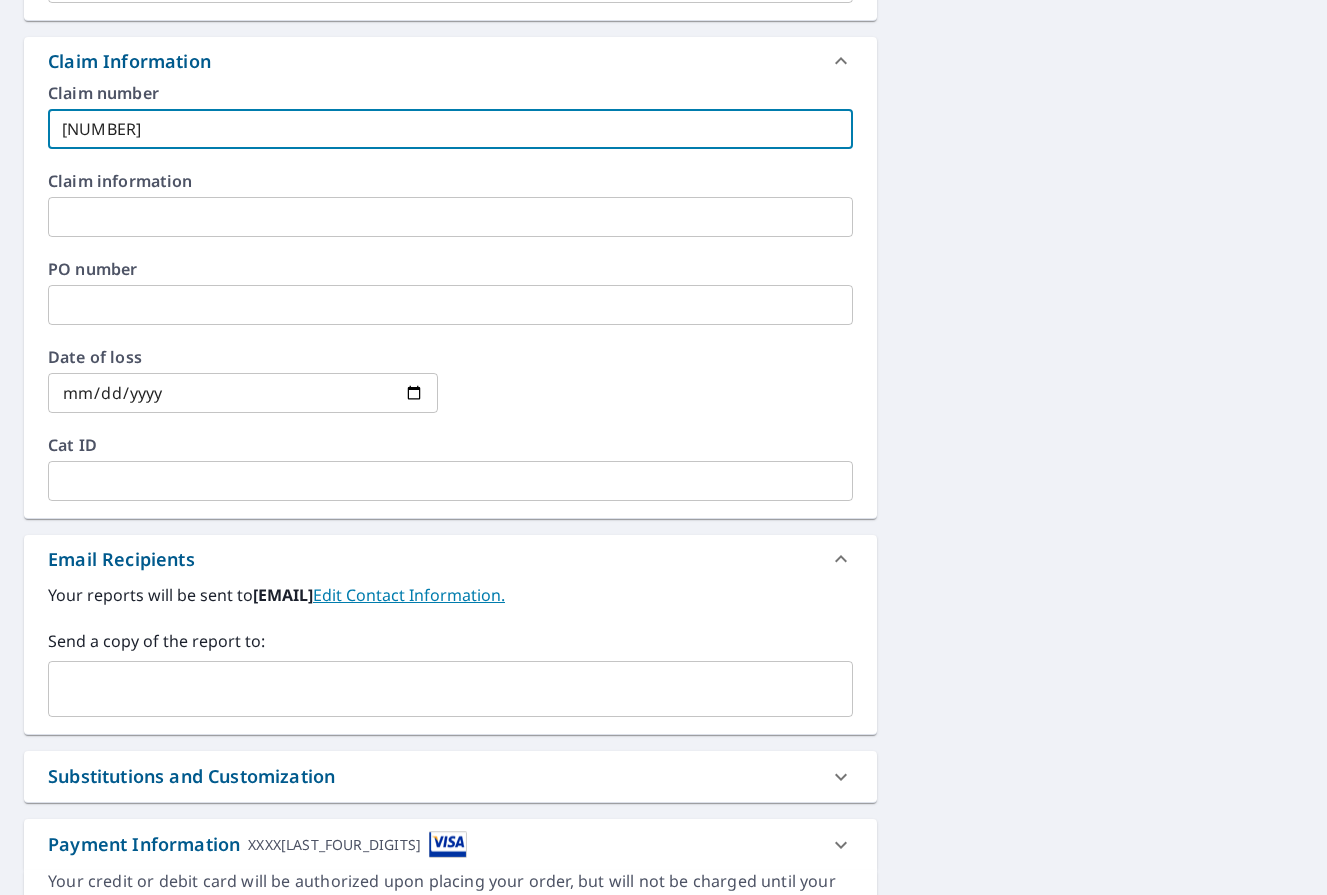 scroll, scrollTop: 700, scrollLeft: 0, axis: vertical 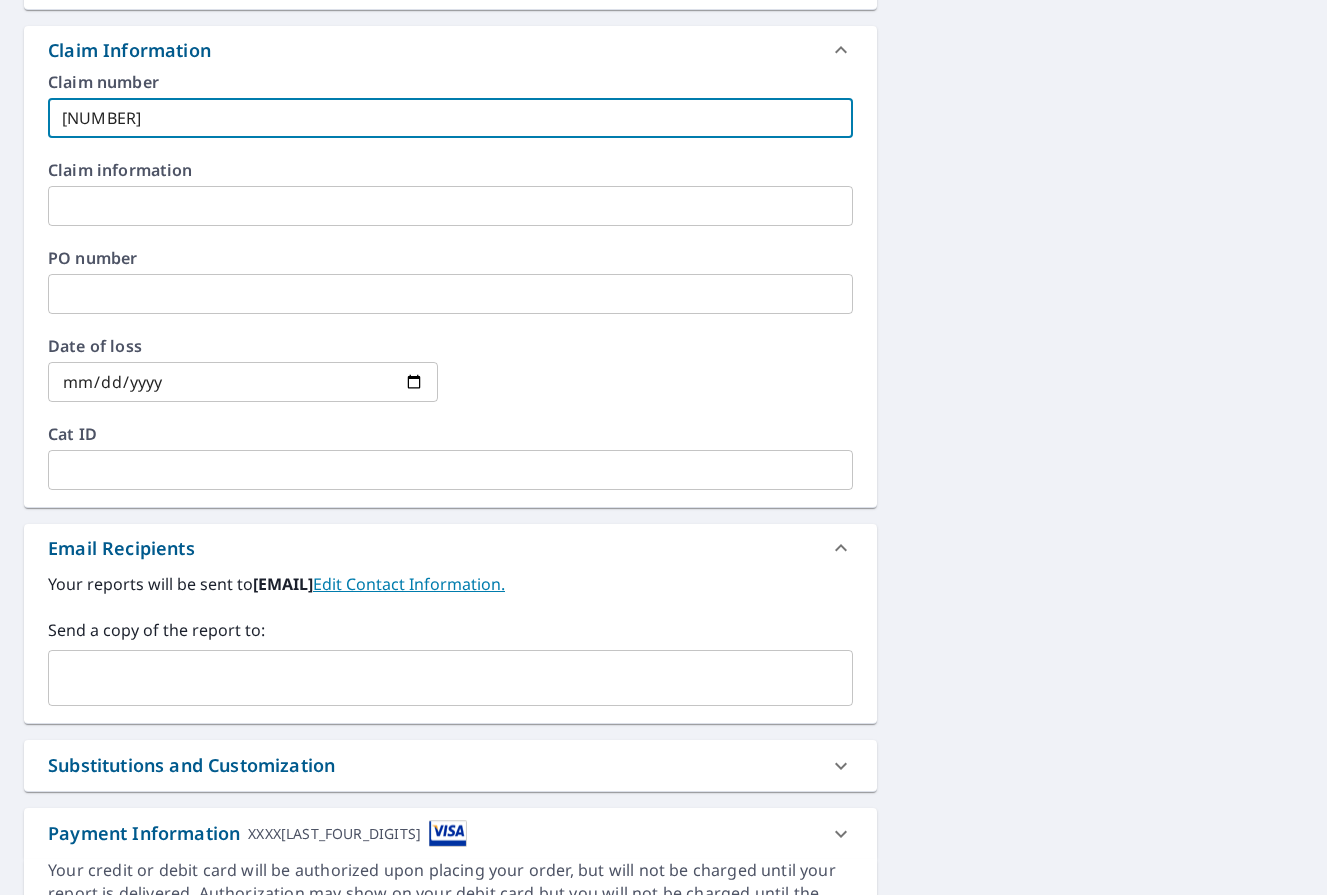 click on "​" at bounding box center (450, 678) 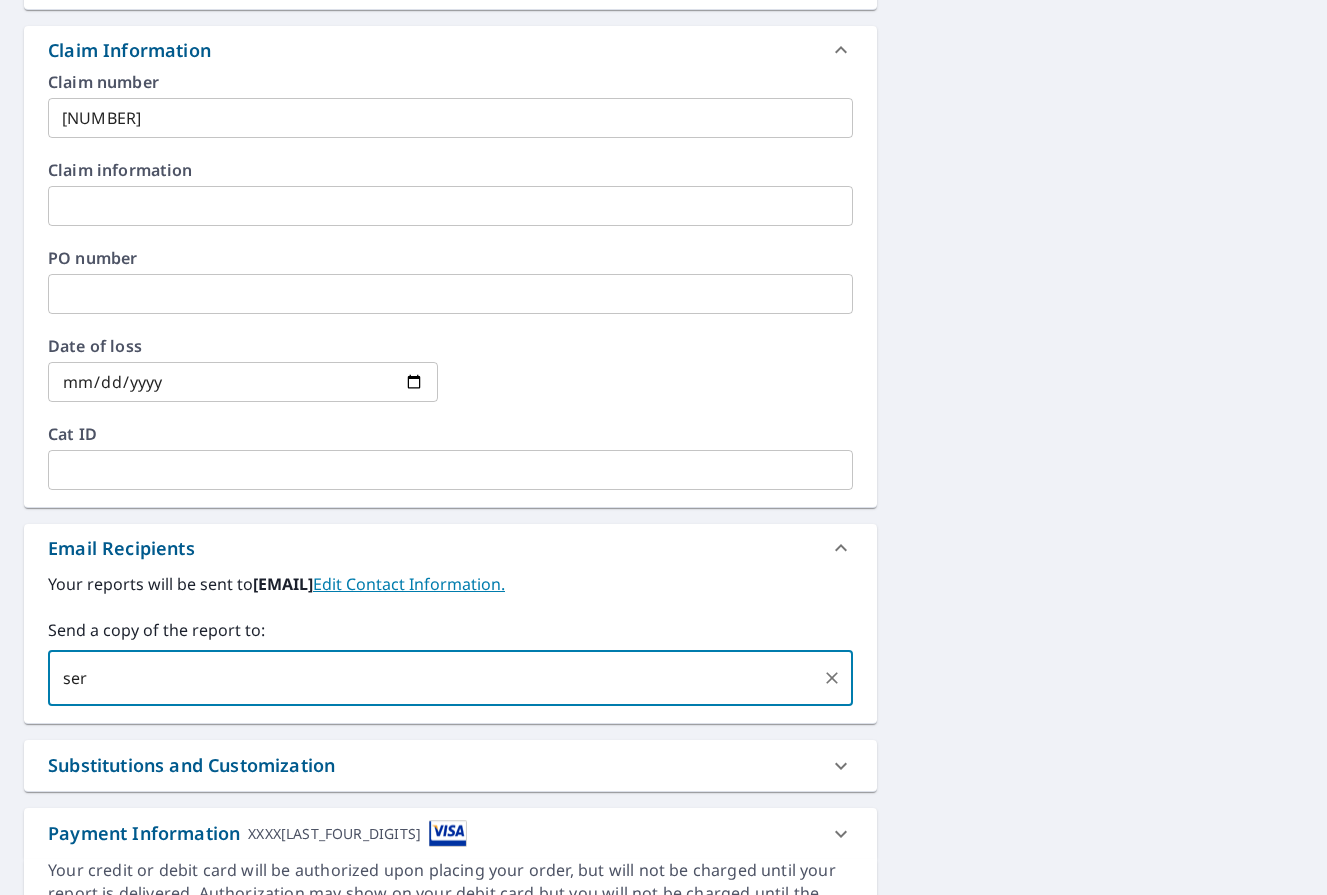 type on "[EMAIL]" 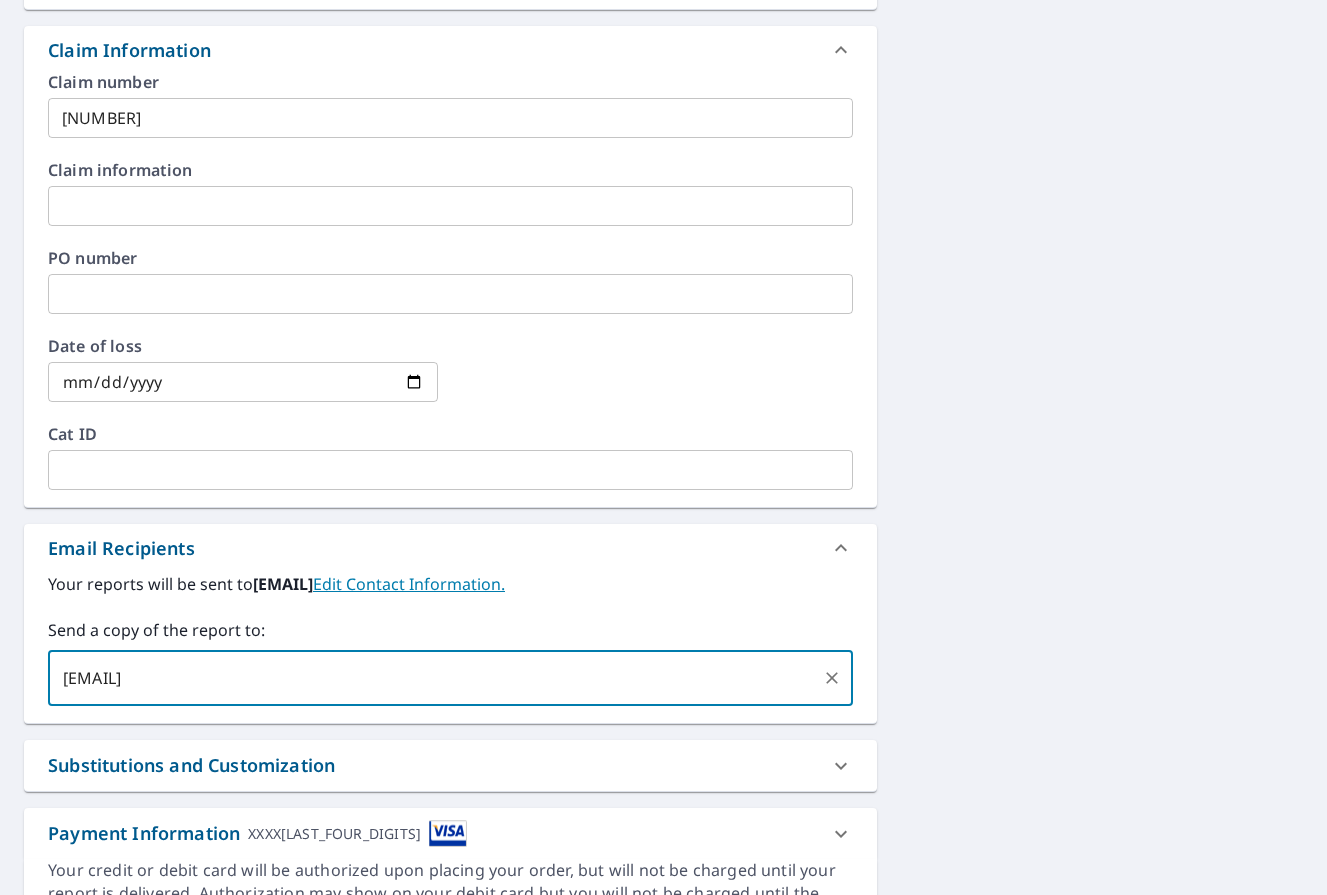 scroll, scrollTop: 817, scrollLeft: 0, axis: vertical 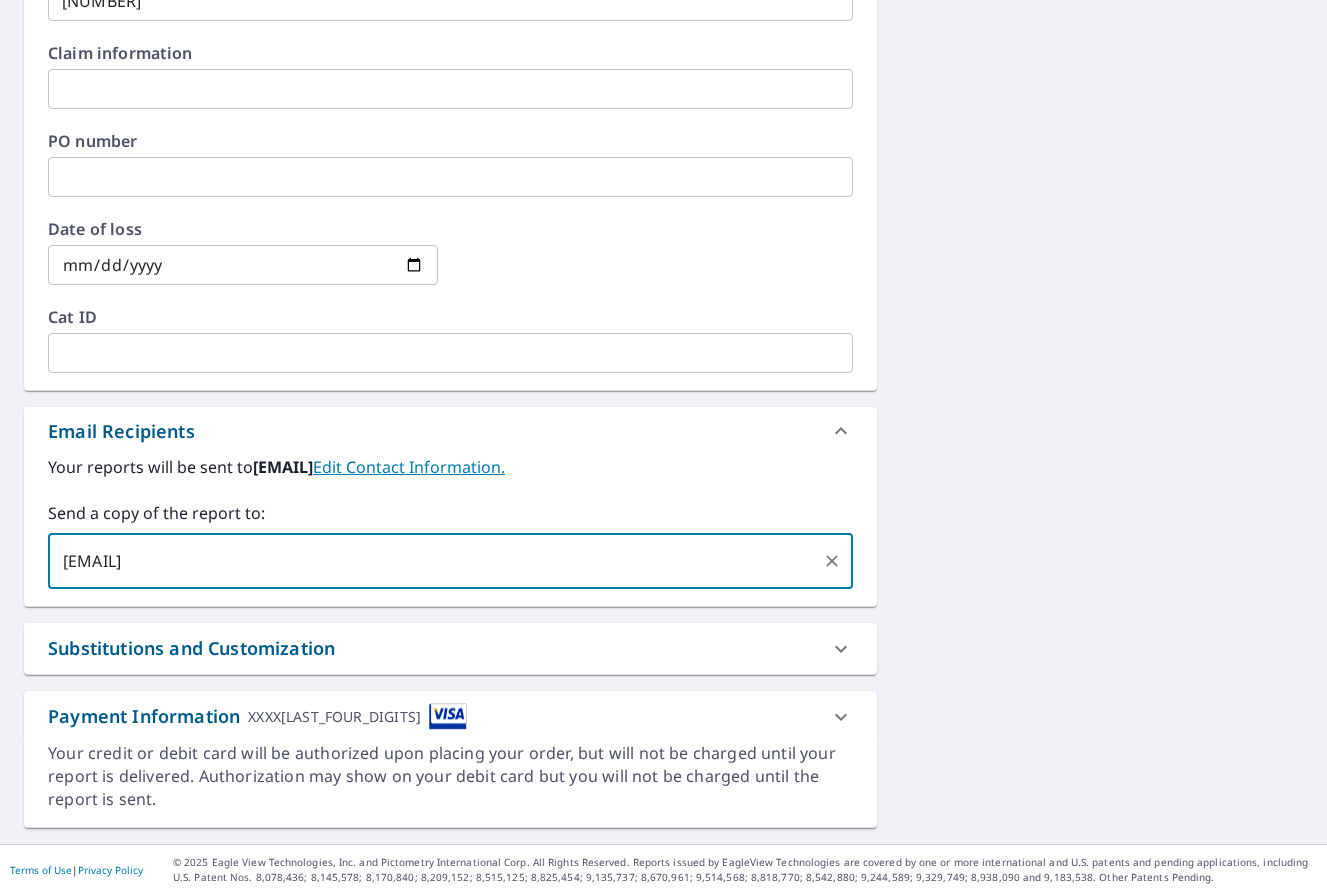 type 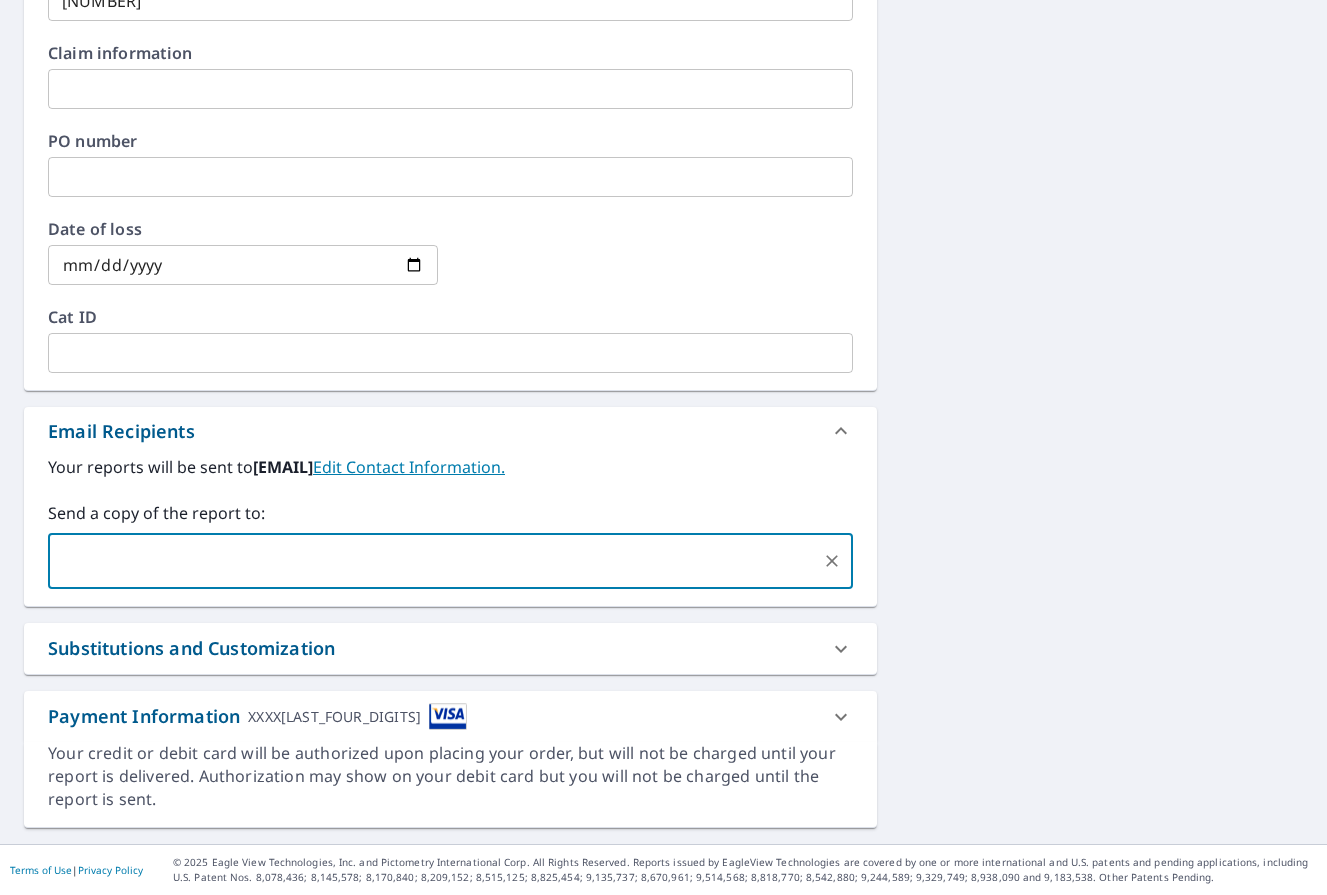 click on "Substitutions and Customization" at bounding box center (450, 648) 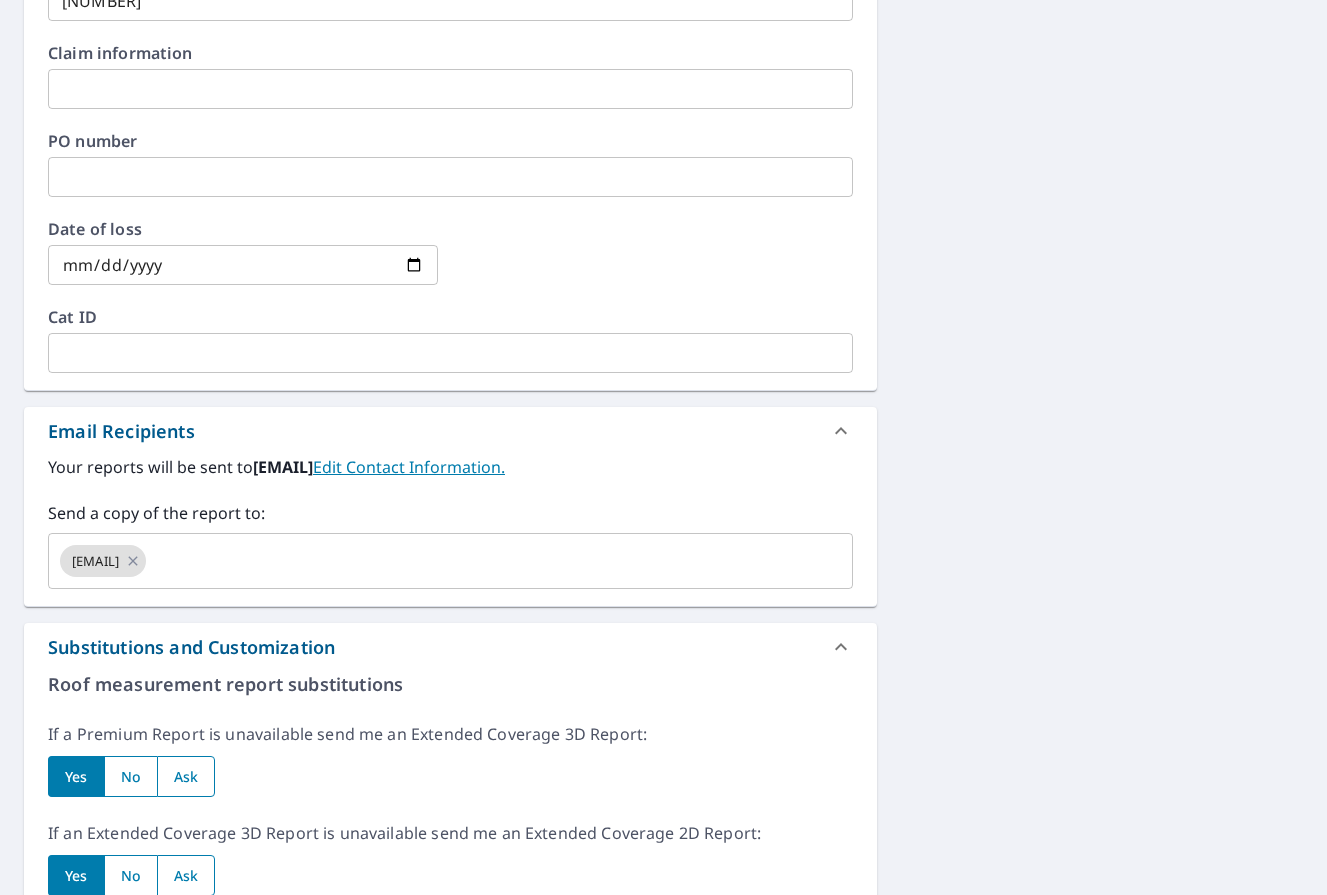 click at bounding box center (186, 776) 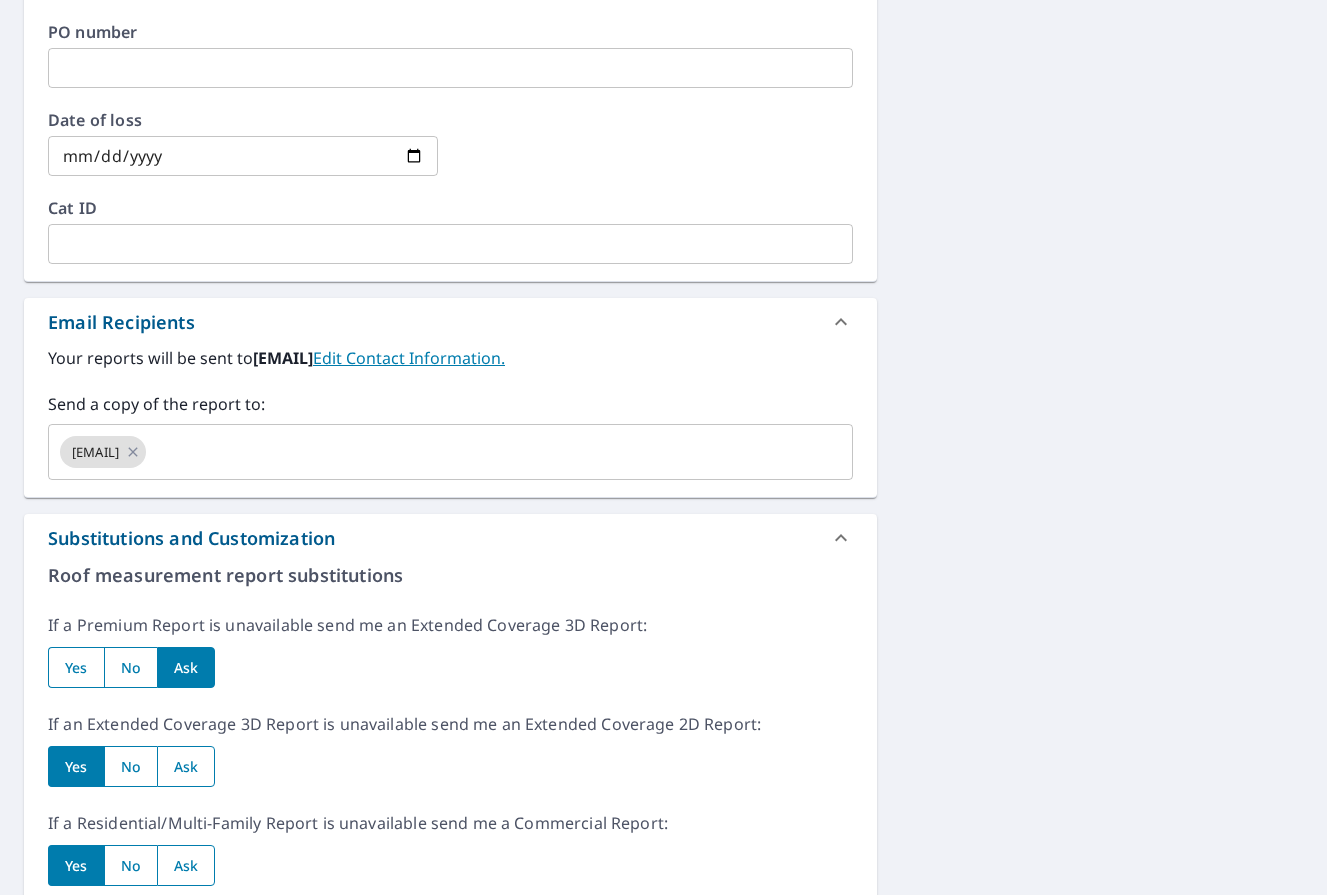 scroll, scrollTop: 1017, scrollLeft: 0, axis: vertical 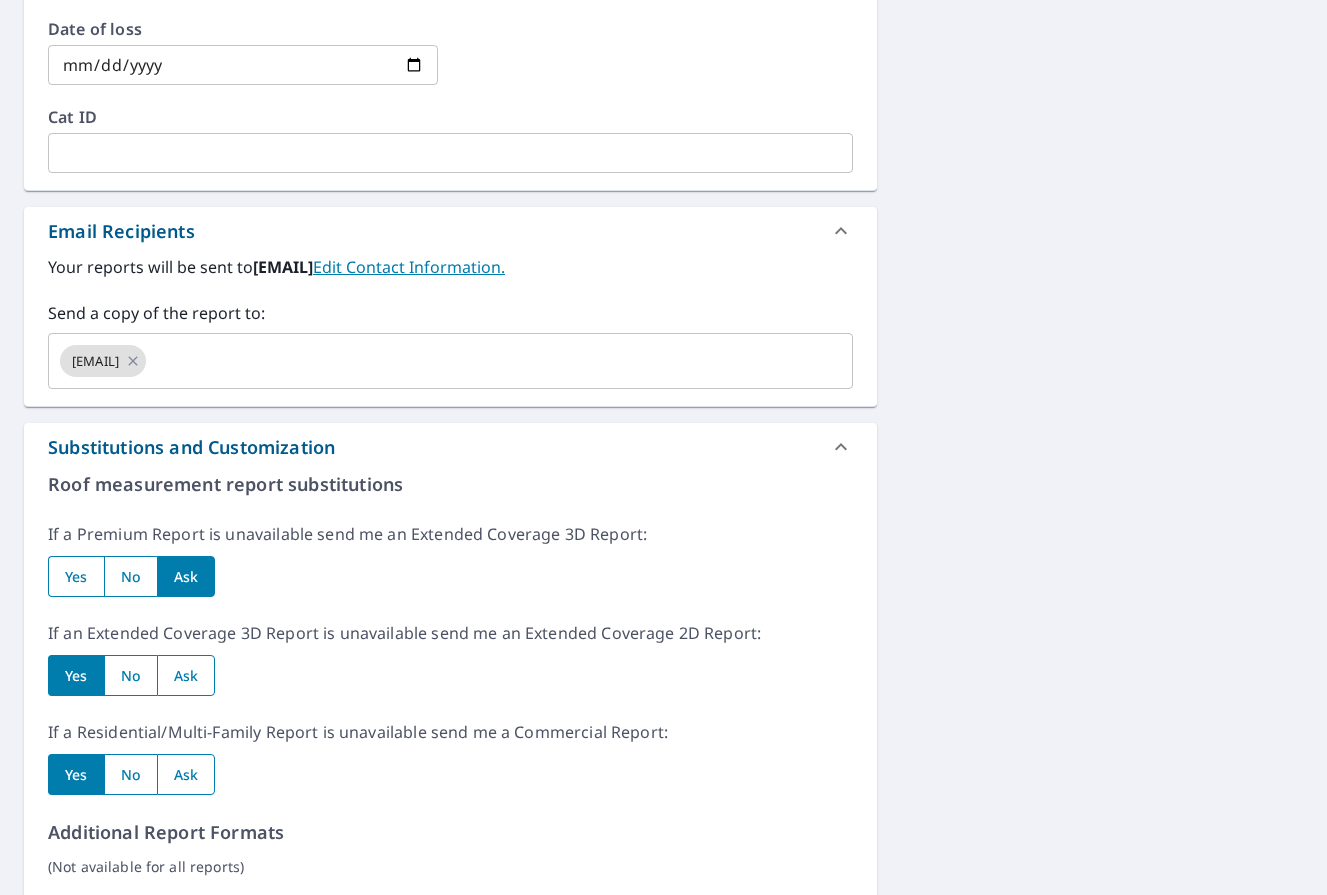 click at bounding box center (186, 774) 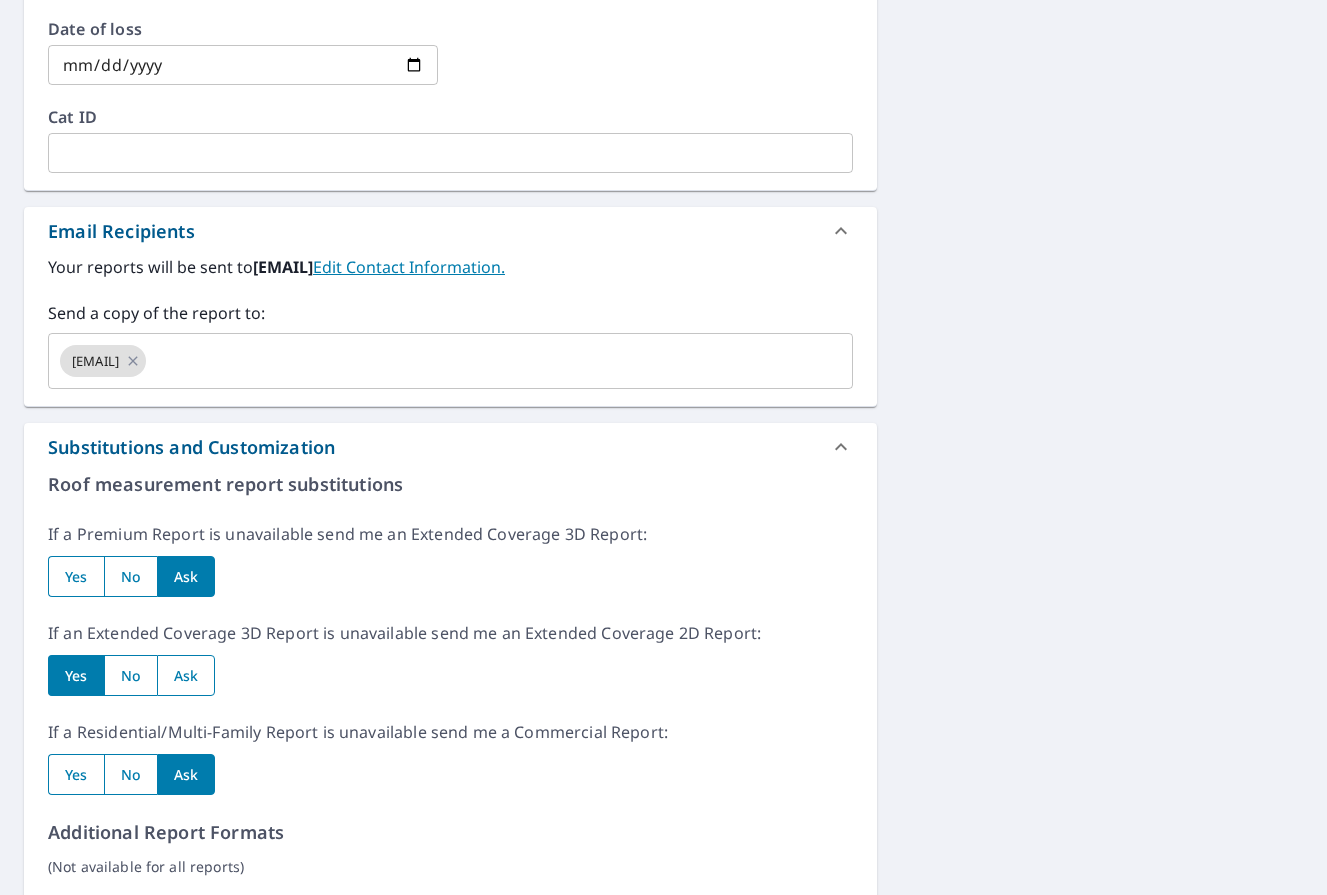 click at bounding box center [186, 675] 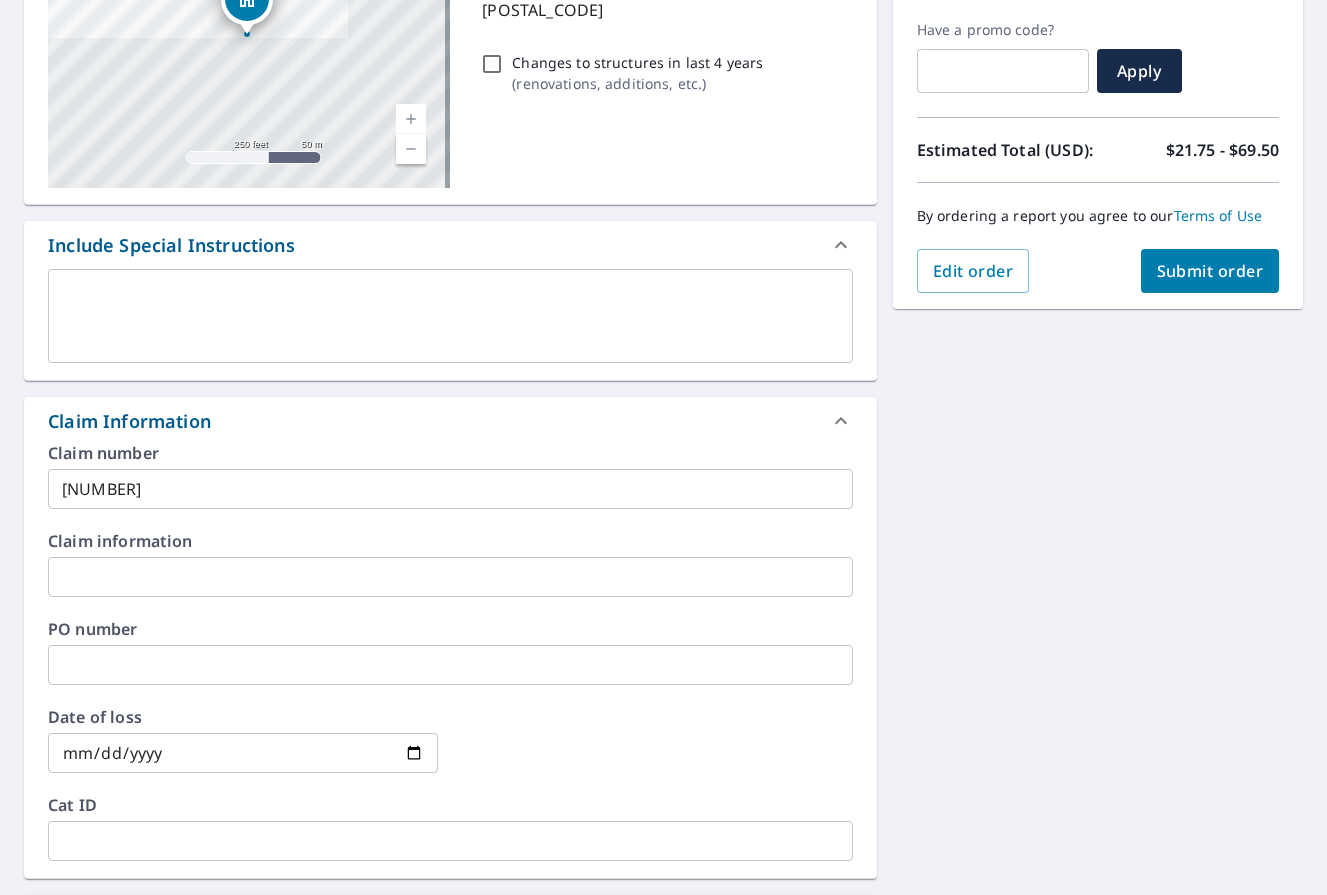 scroll, scrollTop: 328, scrollLeft: 0, axis: vertical 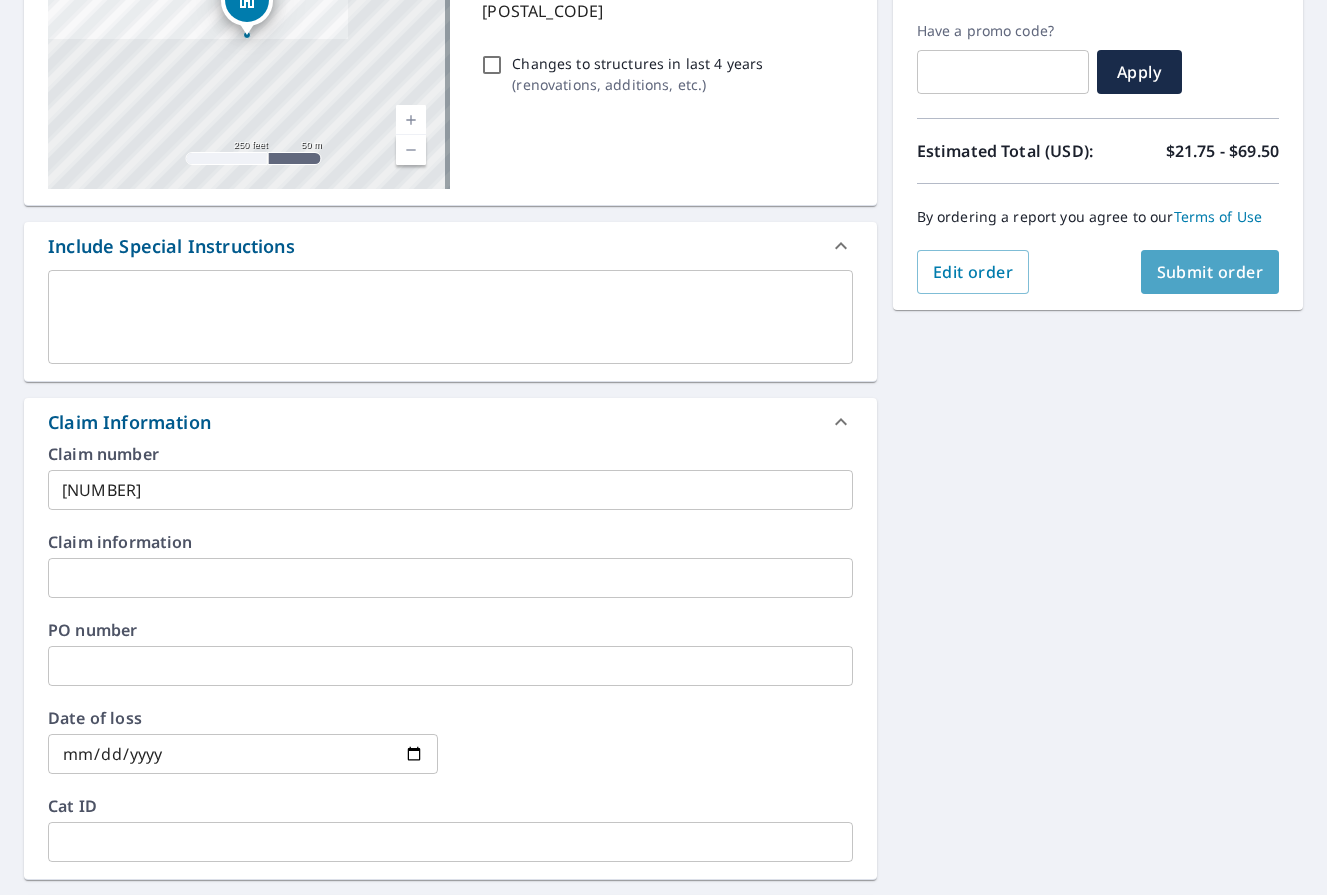 click on "Submit order" at bounding box center (1210, 272) 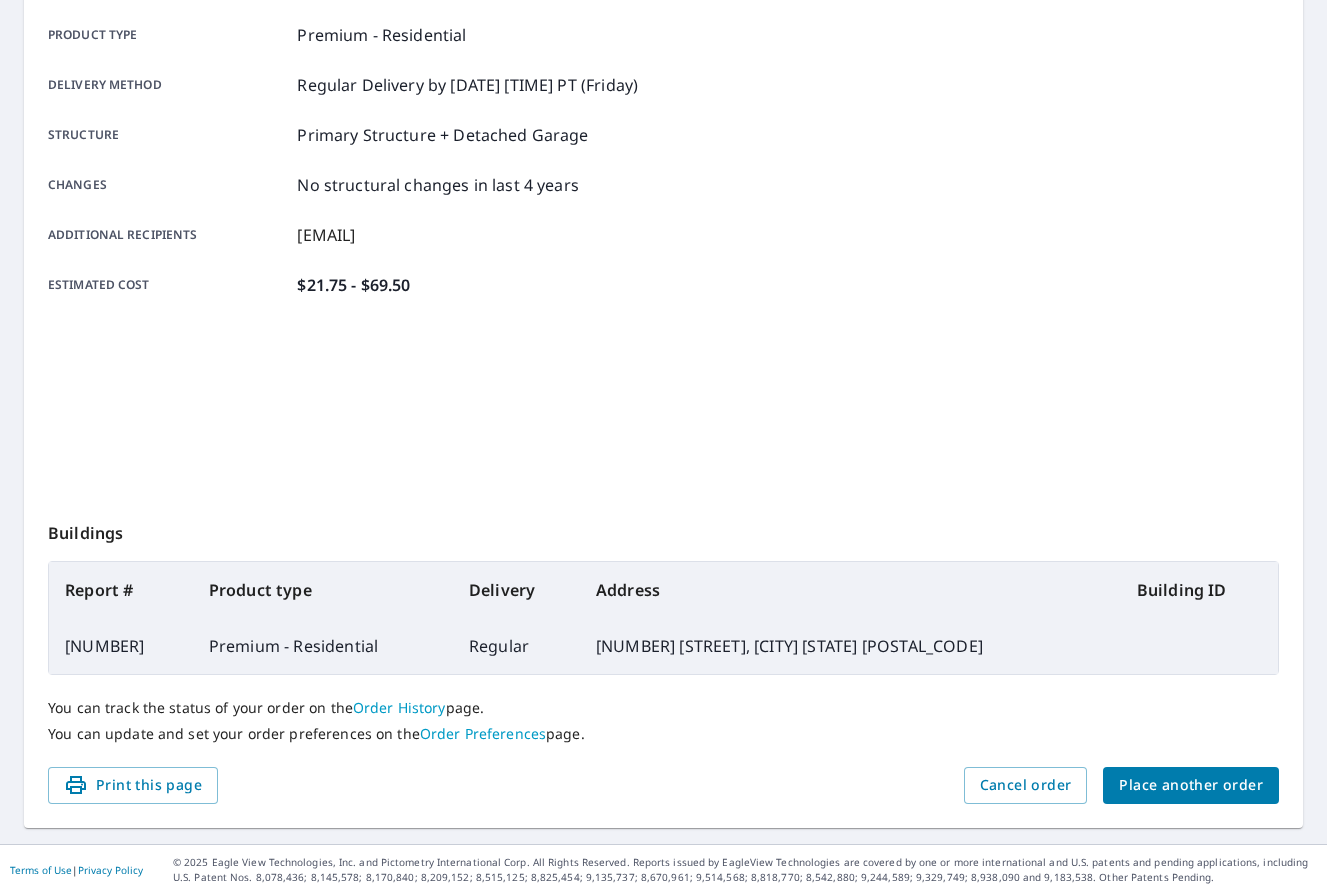 scroll, scrollTop: 282, scrollLeft: 0, axis: vertical 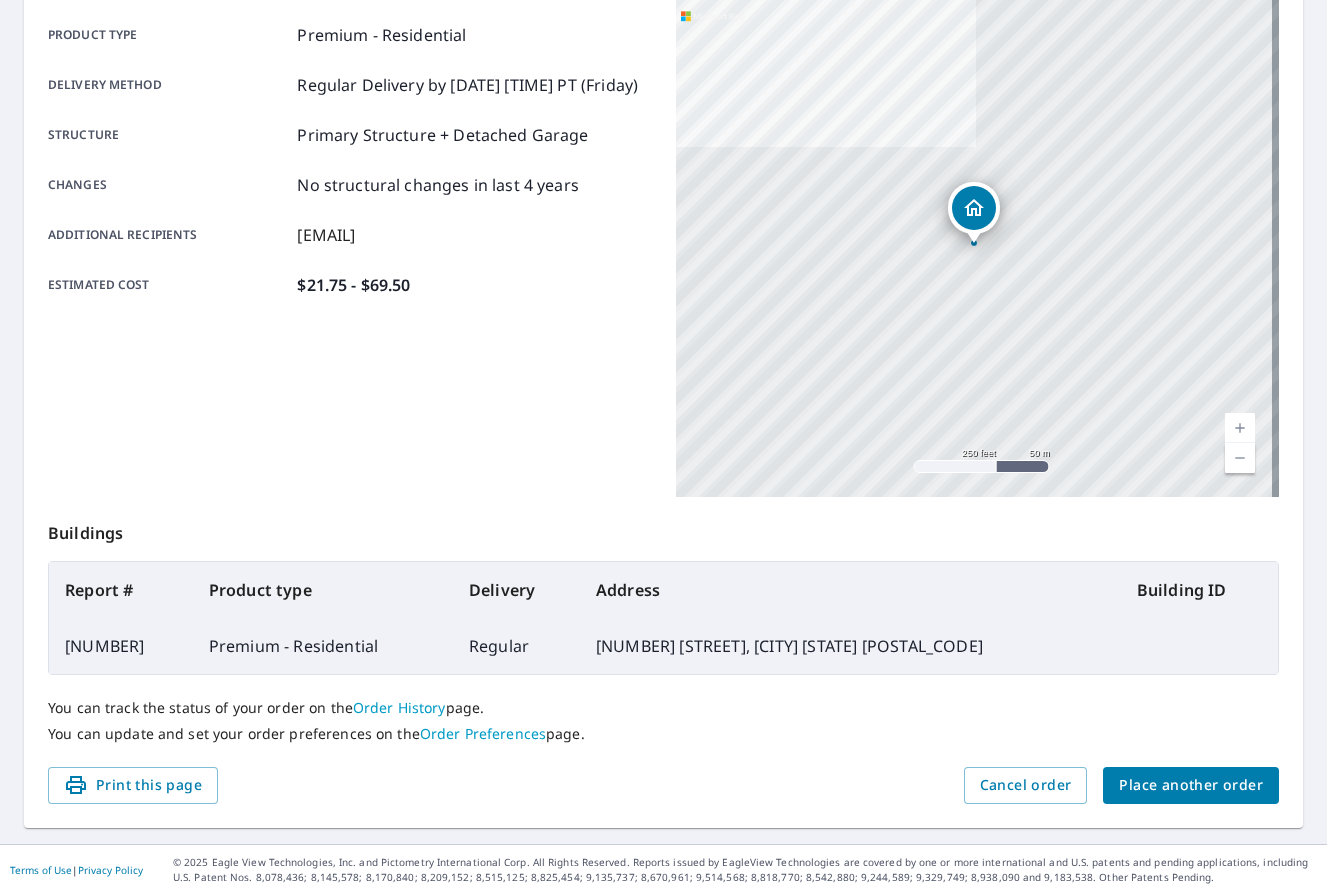 click on "You can track the status of your order on the  Order History  page. You can update and set your order preferences on the  Order Preferences  page." at bounding box center (663, 721) 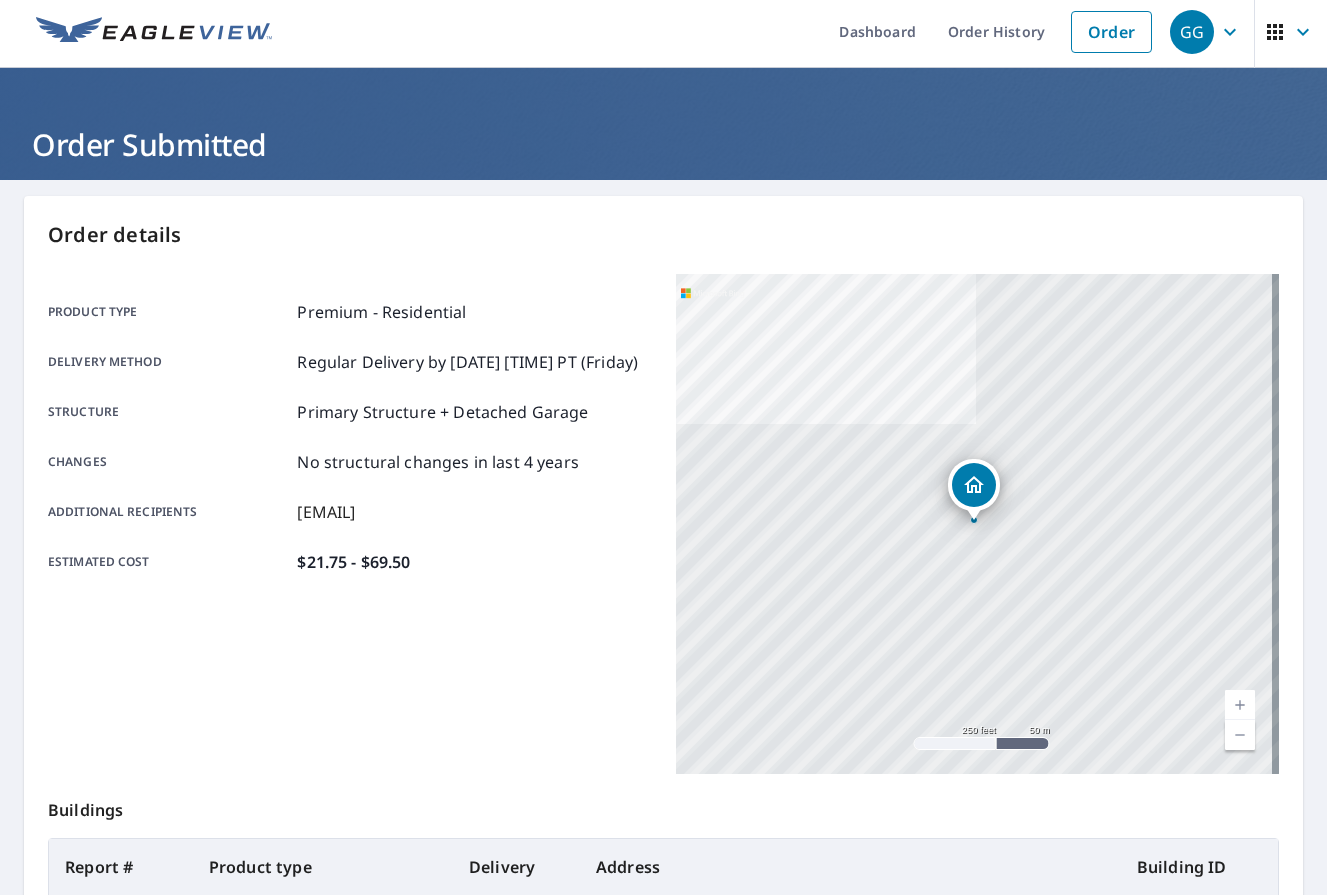 scroll, scrollTop: 0, scrollLeft: 0, axis: both 